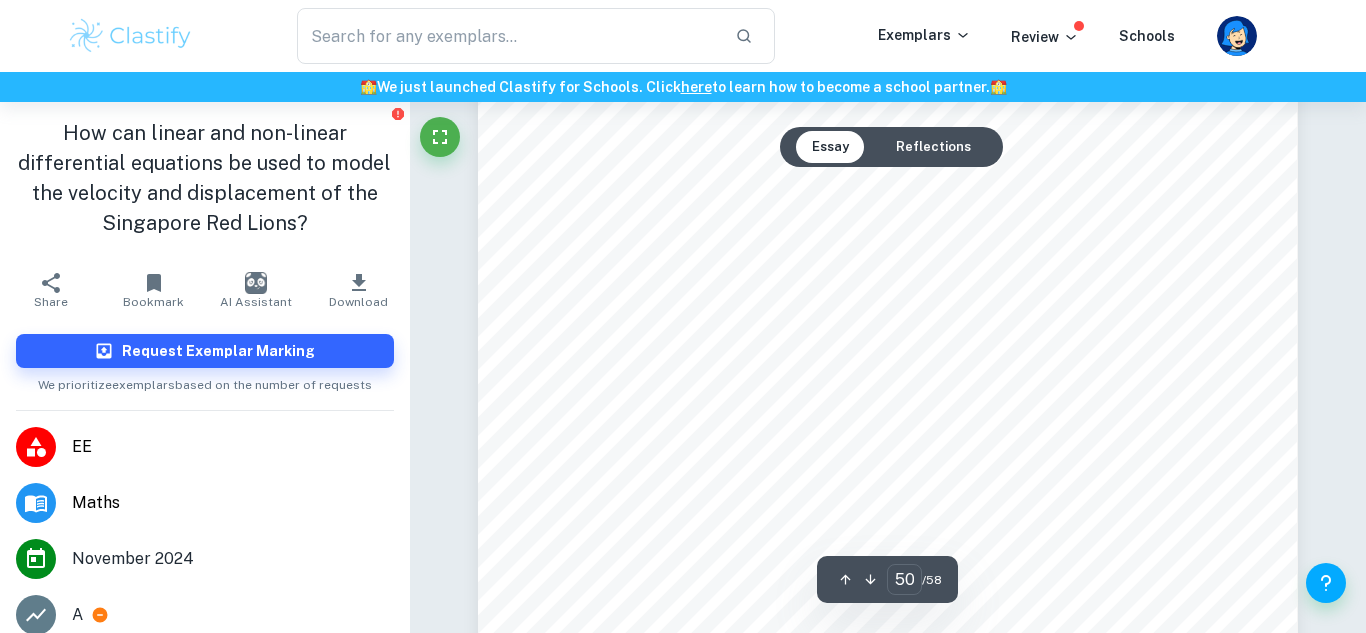 scroll, scrollTop: 58018, scrollLeft: 0, axis: vertical 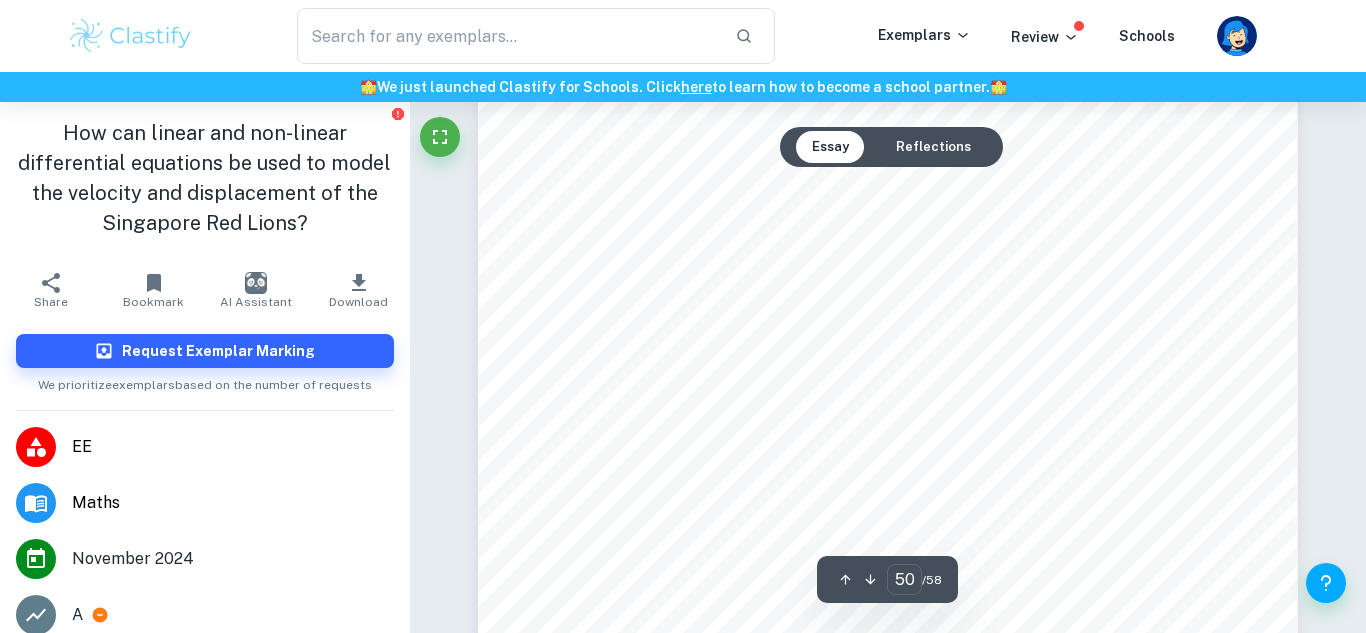 click on "Page 46 of 51 12.4: Improvements & Extension: One possible extension is modelling displacement and velocity, assuming that air resistance is proportional to   ÿ $ . It should be noted, however, that this would result in the creation of 2 nd   and 3 rd -order differential equations that can only be solved numerically through highly complex numerical techniques, not analytically. Ultimately, whilst this would be significantly more tedious, it would be meaningful in helping develop a more accurate model. Future papers can also utilise piecewise polynomial interpolation methods. For example, interpolation could be conducted twice, once for the first second of Segment 2 and again for the remainder of Segment 2.   Hence, through the use of piecewise polynomial interpolation methods, accuracy can be increased   without   creating   extremely   high-order   [PERSON_NAME]   Polynomials,   which   for reasons outlined in 12.3 is unideal. 13.   Conclusion: Lions can be modelled with high accuracy through the functions: x ( ÿ" at bounding box center [888, 97] 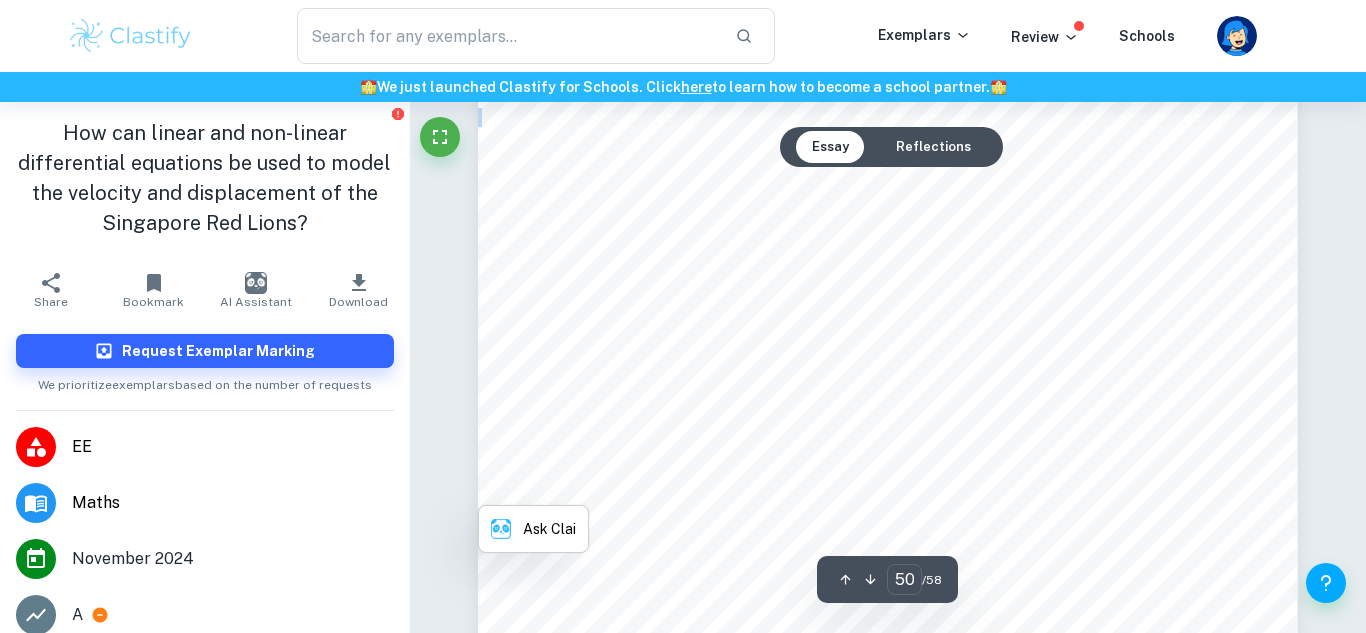 click on "ÿ(ÿ)" at bounding box center [848, 352] 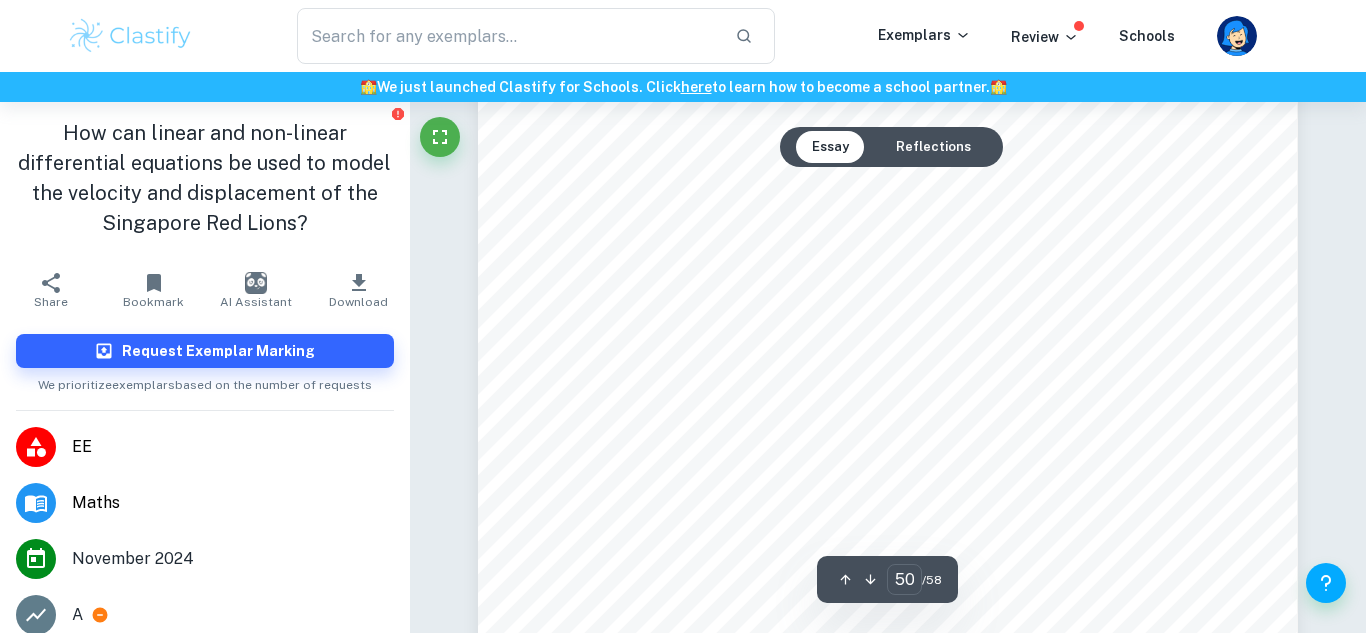 click on "ÿ(ÿ)" at bounding box center [848, 352] 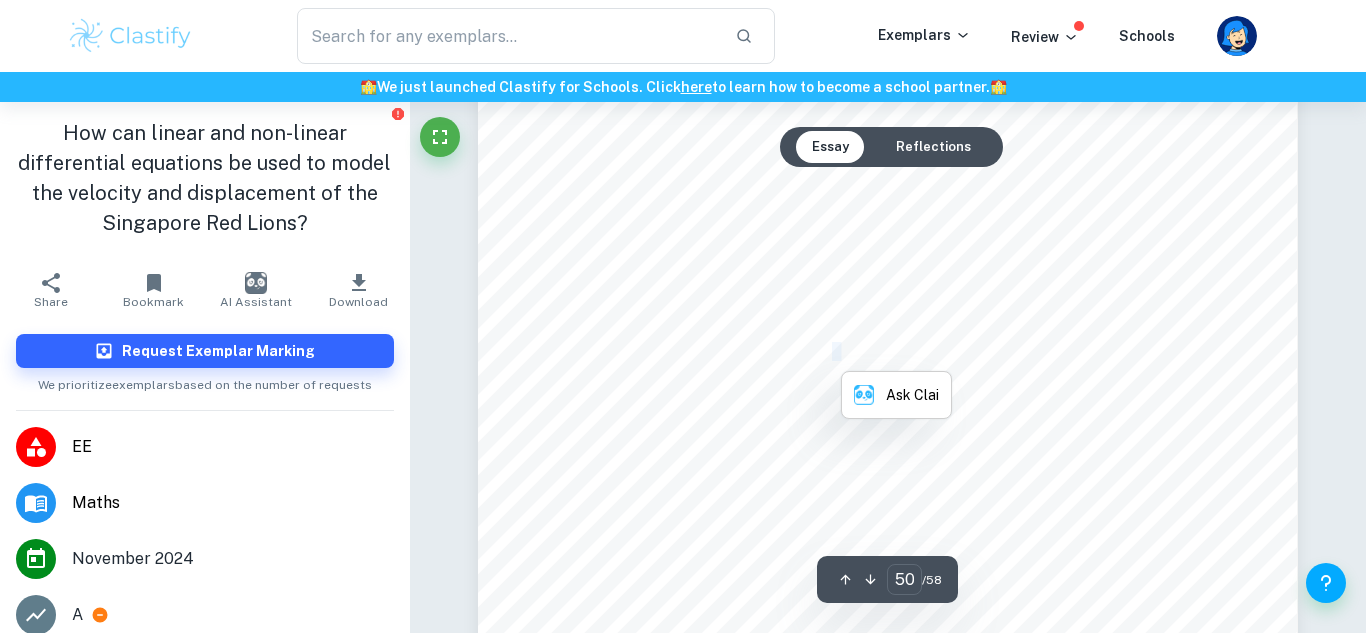 click on "ÿ(ÿ)" at bounding box center [848, 352] 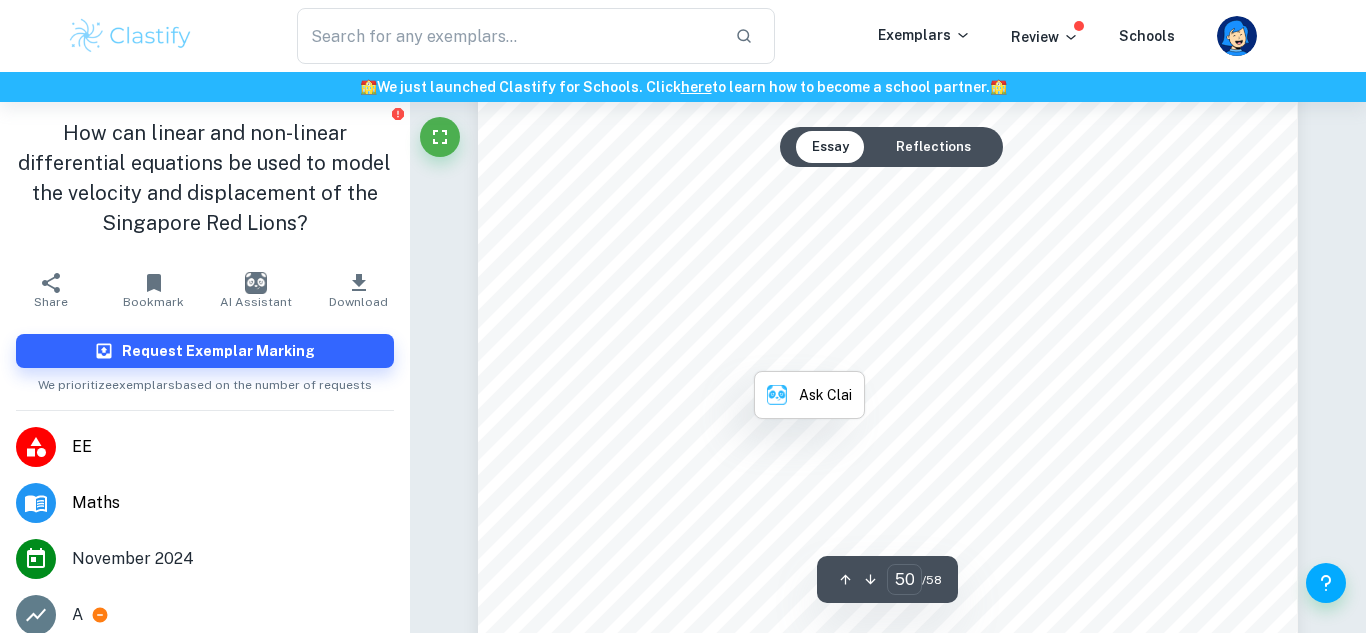 scroll, scrollTop: 57978, scrollLeft: 0, axis: vertical 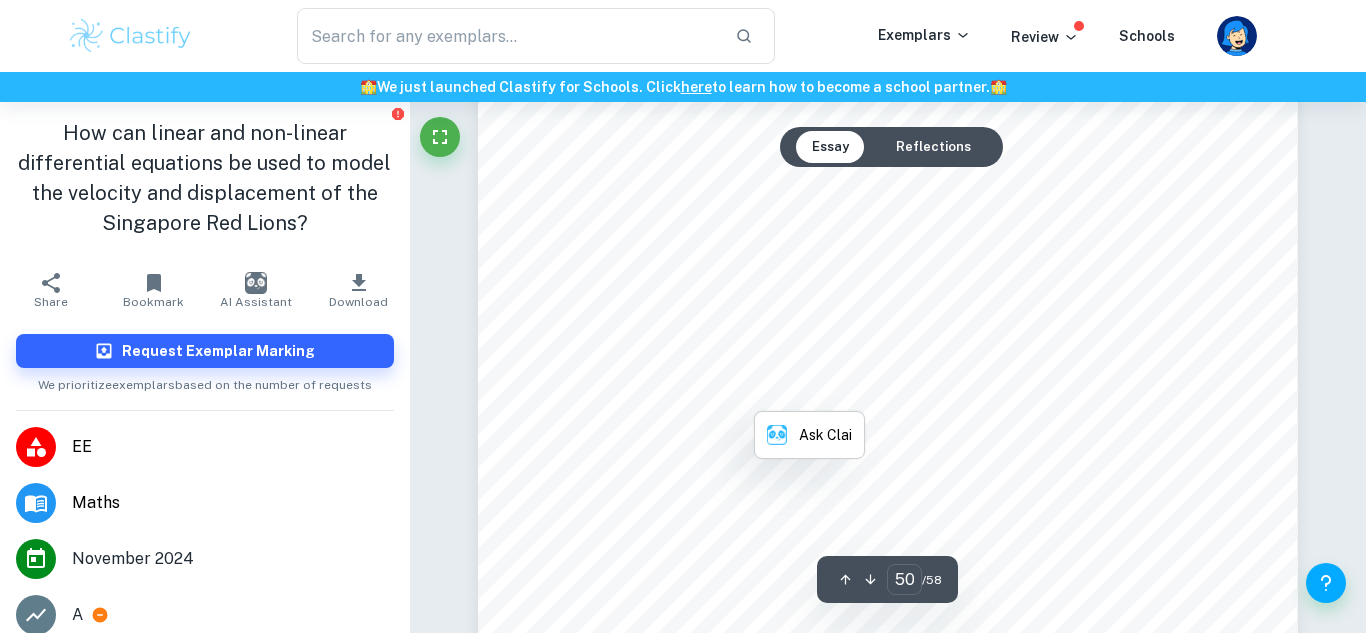 click on "Page 46 of 51 12.4: Improvements & Extension: One possible extension is modelling displacement and velocity, assuming that air resistance is proportional to   ÿ $ . It should be noted, however, that this would result in the creation of 2 nd   and 3 rd -order differential equations that can only be solved numerically through highly complex numerical techniques, not analytically. Ultimately, whilst this would be significantly more tedious, it would be meaningful in helping develop a more accurate model. Future papers can also utilise piecewise polynomial interpolation methods. For example, interpolation could be conducted twice, once for the first second of Segment 2 and again for the remainder of Segment 2.   Hence, through the use of piecewise polynomial interpolation methods, accuracy can be increased   without   creating   extremely   high-order   [PERSON_NAME]   Polynomials,   which   for reasons outlined in 12.3 is unideal. 13.   Conclusion: Lions can be modelled with high accuracy through the functions: x ( ÿ" at bounding box center (888, 137) 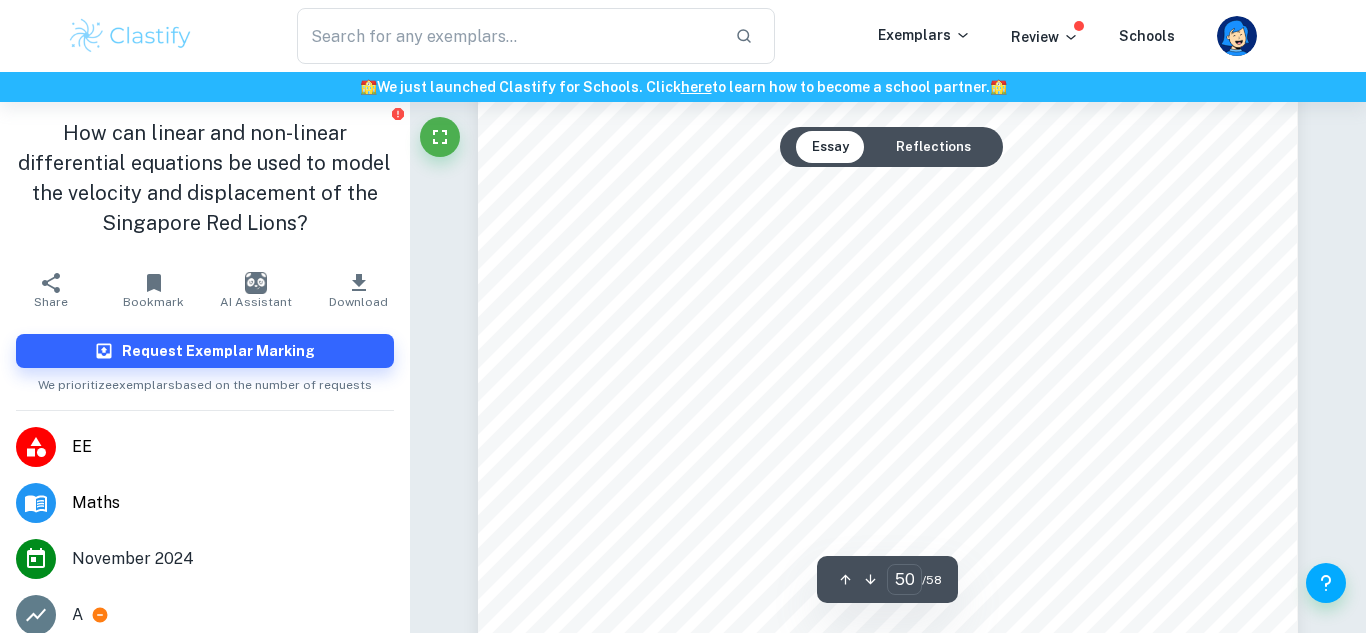 click on "Page 46 of 51 12.4: Improvements & Extension: One possible extension is modelling displacement and velocity, assuming that air resistance is proportional to   ÿ $ . It should be noted, however, that this would result in the creation of 2 nd   and 3 rd -order differential equations that can only be solved numerically through highly complex numerical techniques, not analytically. Ultimately, whilst this would be significantly more tedious, it would be meaningful in helping develop a more accurate model. Future papers can also utilise piecewise polynomial interpolation methods. For example, interpolation could be conducted twice, once for the first second of Segment 2 and again for the remainder of Segment 2.   Hence, through the use of piecewise polynomial interpolation methods, accuracy can be increased   without   creating   extremely   high-order   [PERSON_NAME]   Polynomials,   which   for reasons outlined in 12.3 is unideal. 13.   Conclusion: Lions can be modelled with high accuracy through the functions: x ( ÿ" at bounding box center (888, 137) 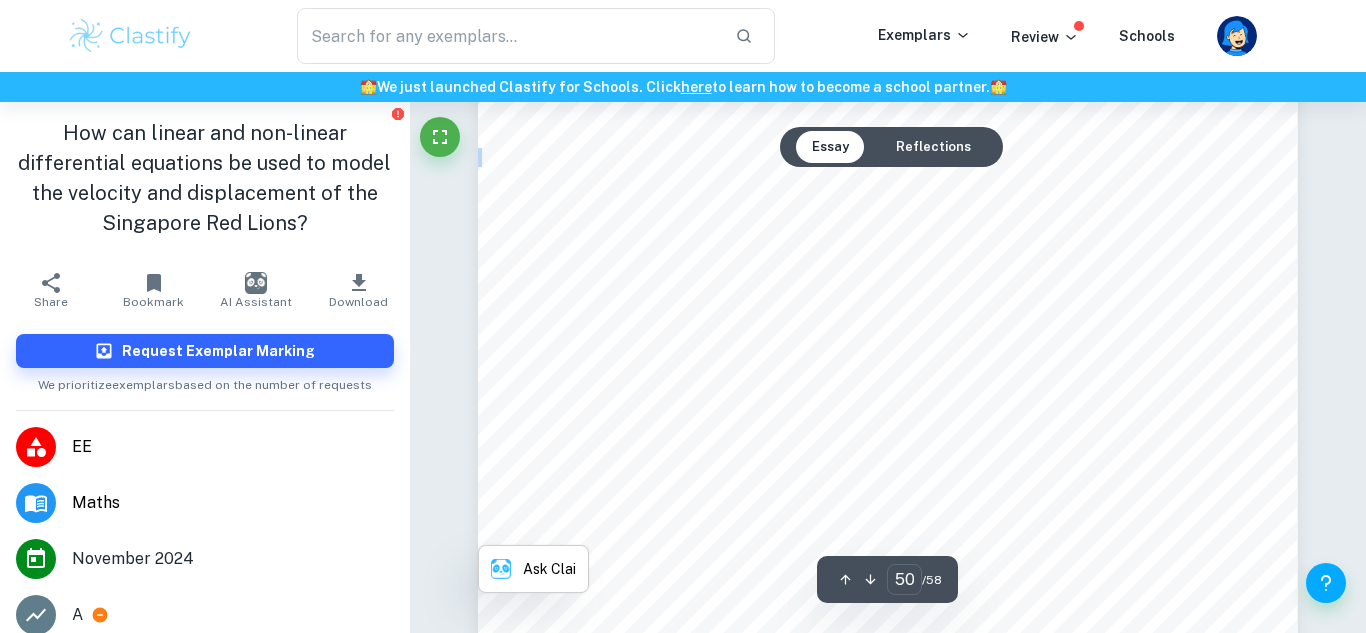 click on "Lions can be modelled with high accuracy through the functions:" at bounding box center [811, 287] 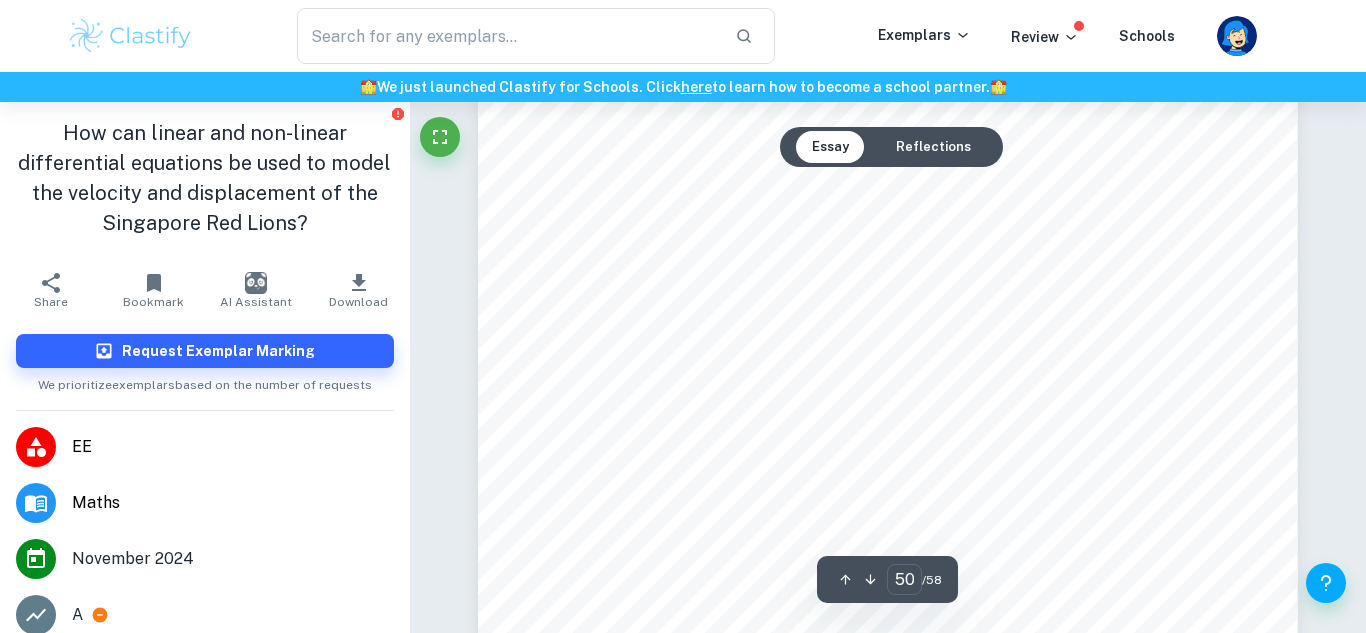 scroll, scrollTop: 57960, scrollLeft: 0, axis: vertical 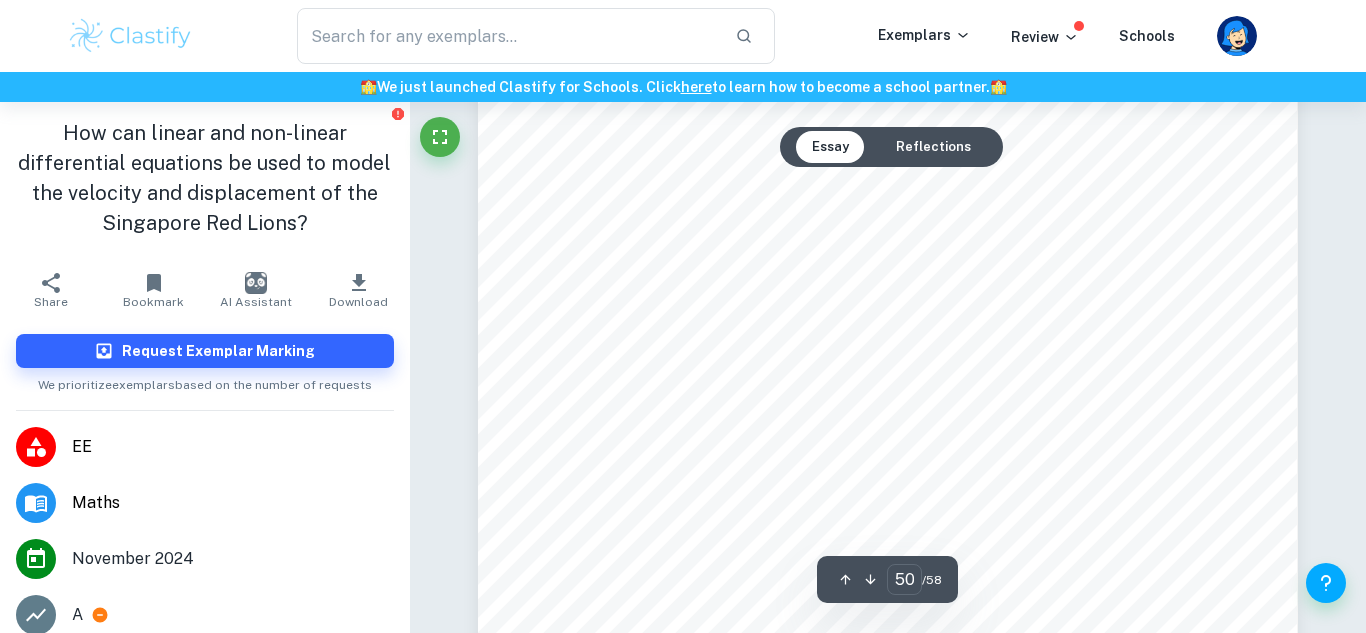 click on "Conclusion:" at bounding box center (686, 179) 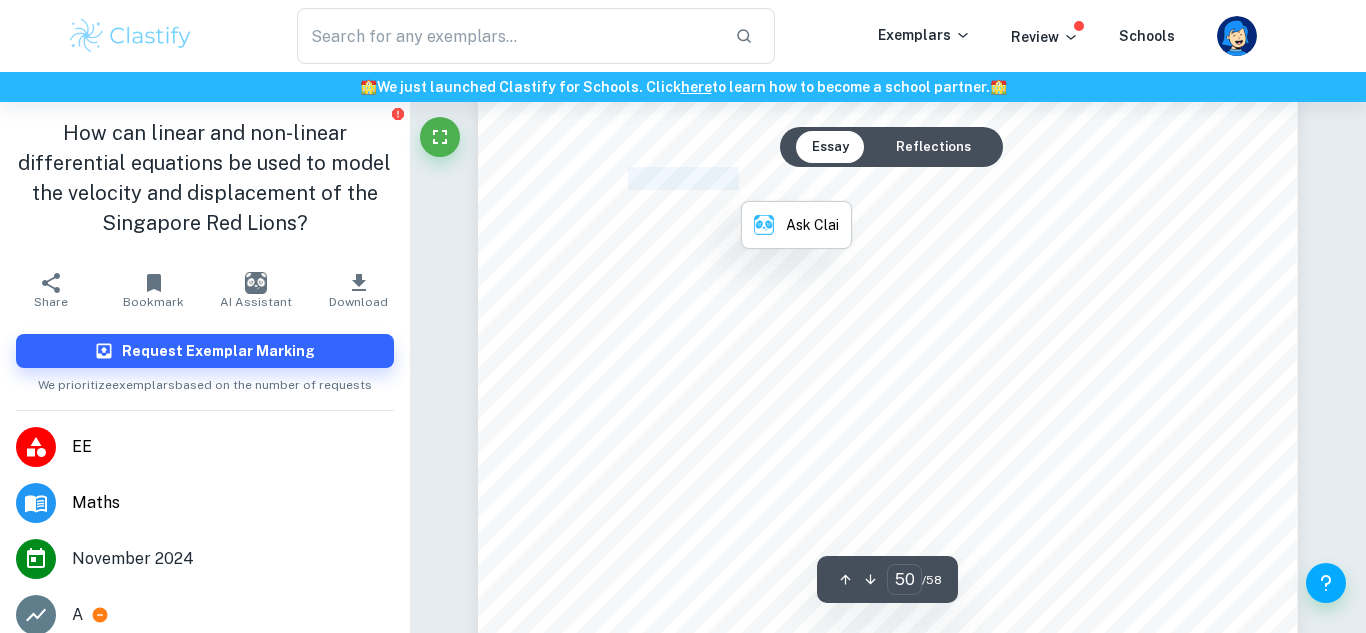 click on "Conclusion:" at bounding box center [686, 179] 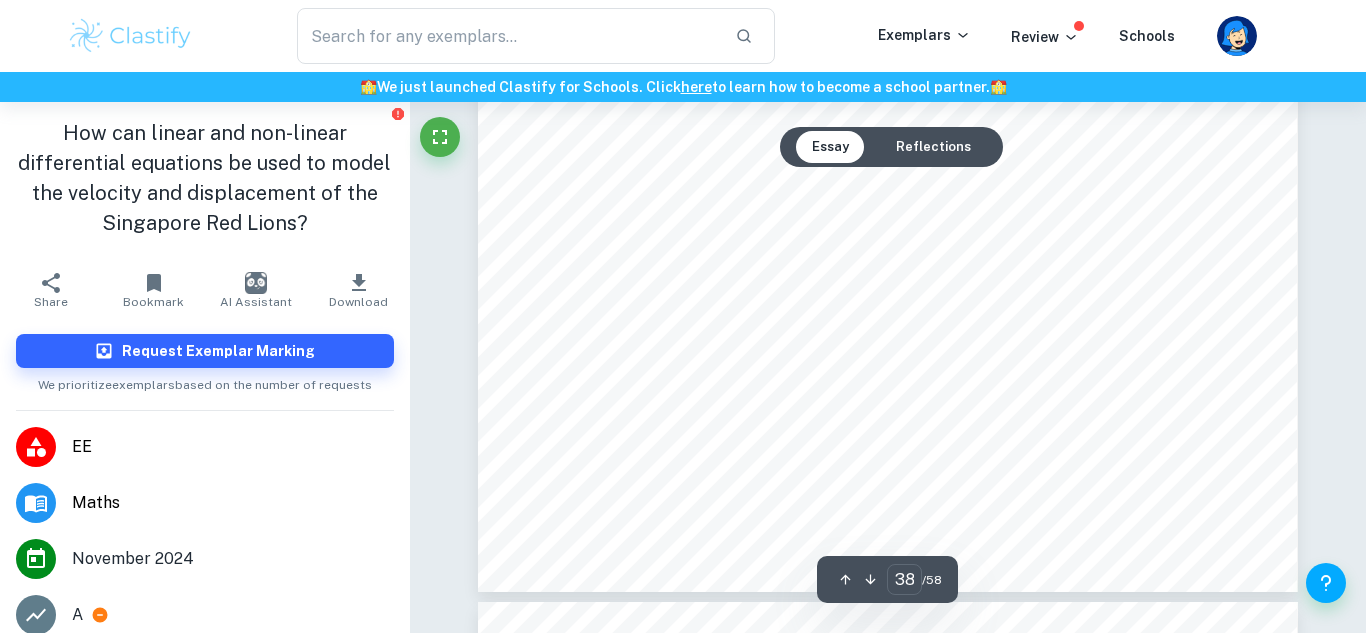 scroll, scrollTop: 44037, scrollLeft: 0, axis: vertical 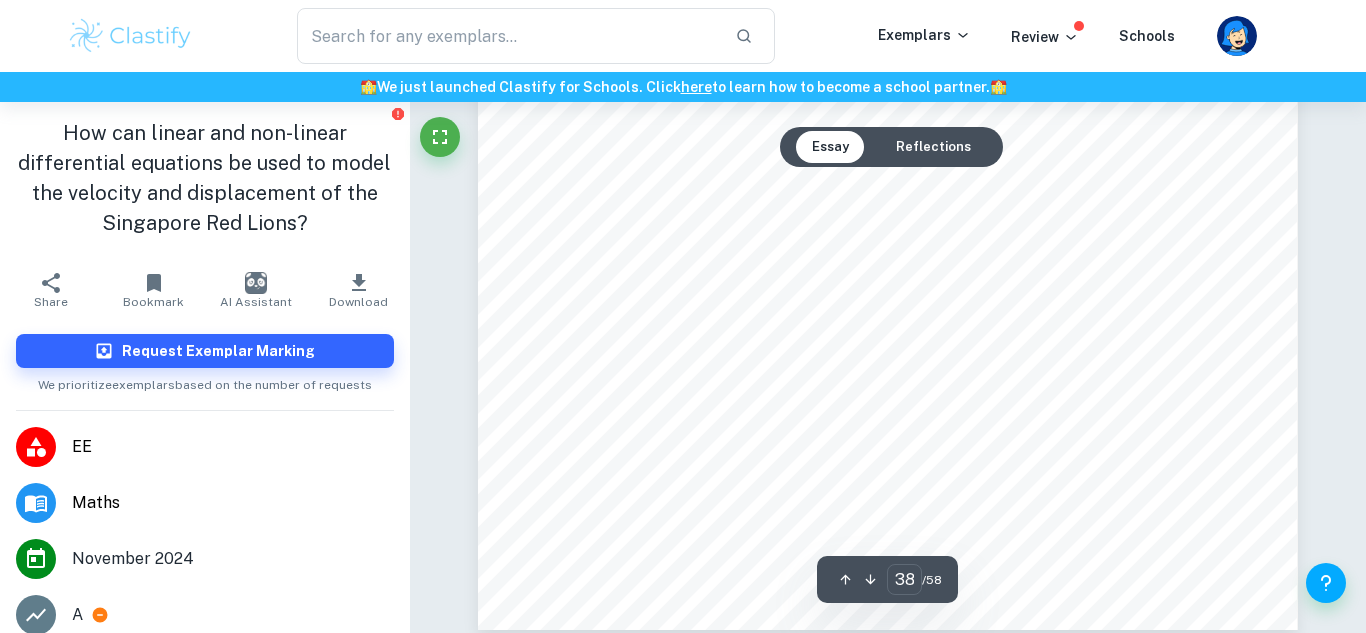 click on "Page 34 of 51 Observing Figure 12, it is clear that   N ( ÿ )   can model   v ( ÿ ) over the second segment with a very high degree of accuracy. Still, a slight deviation in the first second was observed which will be discussed in 12.3. 9.1.5: Obtaining an approximation for   ÿ(ý)   for the second segment of motion: Recalling, ÿ =  ýÿ ýÿ Recalling Equation (18): N ( ÿ )   =   0.26806125325154531609ÿ 7   2 49.33409609961885715032ÿ 6 + 3889.05731555071197996402ÿ 5   2 170226.78983872045052890419ÿ 4 + 4468071.53457085365128885689ÿ 3   2 70326643.27510987081823138793ÿ 2 + 614614530.99228146125507801736ÿ 2 2300723455.65942927369059665382 Hence, x ( ÿ )   =   [   N(ÿ) ýÿ By solving this, an approximation for   x ( ÿ )   for the second segment can be obtained: H ( ÿ )   =   0.26806125325154531609ÿ 8 8   2  49.33409609961885715032ÿ 7 7 +  3889.05731555071197996402ÿ 6 6   2  170226.78983872045052890419ÿ 5 5 +  4468071.53457085365128885689ÿ 4 4   2  70326643.27510987081823138793ÿ 3 3 +  2 2" at bounding box center [888, 50] 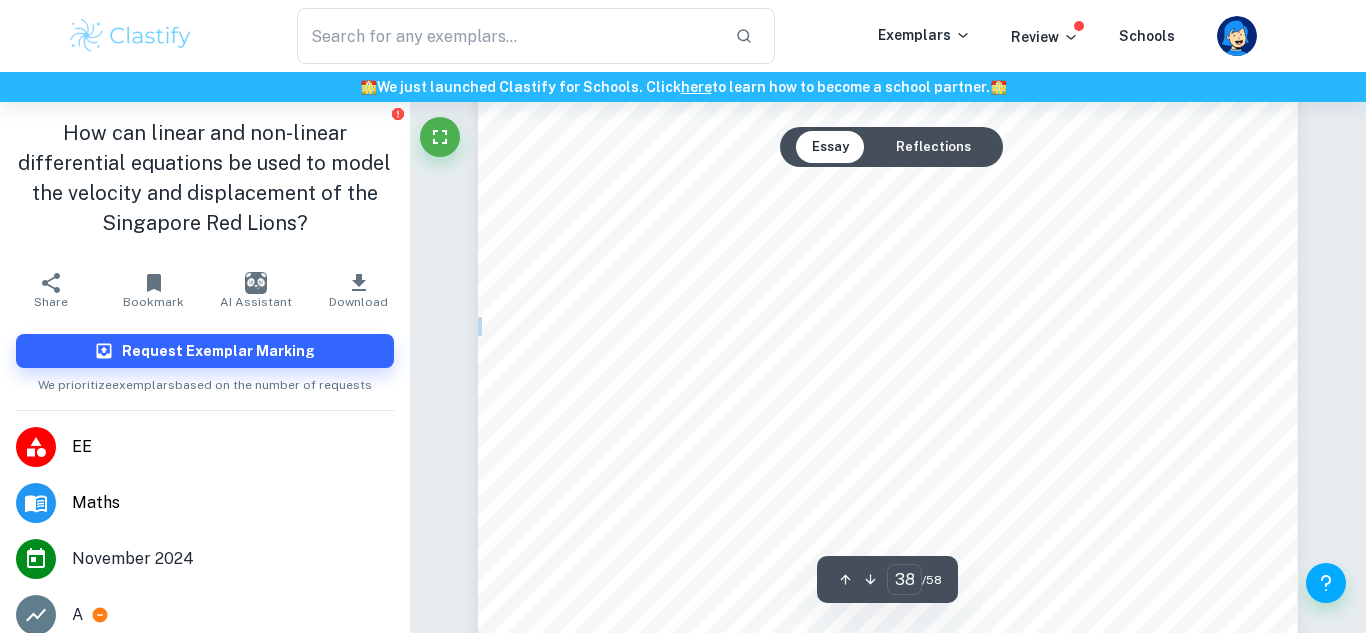 scroll, scrollTop: 43603, scrollLeft: 0, axis: vertical 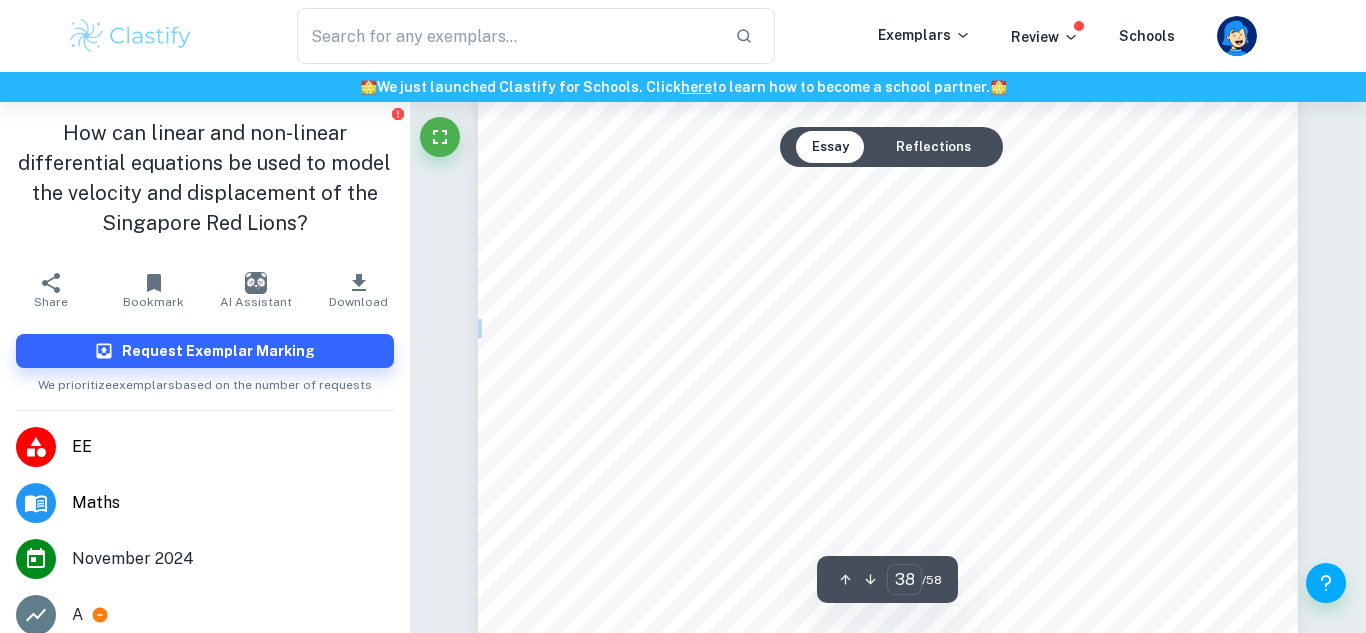 click on "Page 34 of 51 Observing Figure 12, it is clear that   N ( ÿ )   can model   v ( ÿ ) over the second segment with a very high degree of accuracy. Still, a slight deviation in the first second was observed which will be discussed in 12.3. 9.1.5: Obtaining an approximation for   ÿ(ý)   for the second segment of motion: Recalling, ÿ =  ýÿ ýÿ Recalling Equation (18): N ( ÿ )   =   0.26806125325154531609ÿ 7   2 49.33409609961885715032ÿ 6 + 3889.05731555071197996402ÿ 5   2 170226.78983872045052890419ÿ 4 + 4468071.53457085365128885689ÿ 3   2 70326643.27510987081823138793ÿ 2 + 614614530.99228146125507801736ÿ 2 2300723455.65942927369059665382 Hence, x ( ÿ )   =   [   N(ÿ) ýÿ By solving this, an approximation for   x ( ÿ )   for the second segment can be obtained: H ( ÿ )   =   0.26806125325154531609ÿ 8 8   2  49.33409609961885715032ÿ 7 7 +  3889.05731555071197996402ÿ 6 6   2  170226.78983872045052890419ÿ 5 5 +  4468071.53457085365128885689ÿ 4 4   2  70326643.27510987081823138793ÿ 3 3 +  2 2" at bounding box center (888, 484) 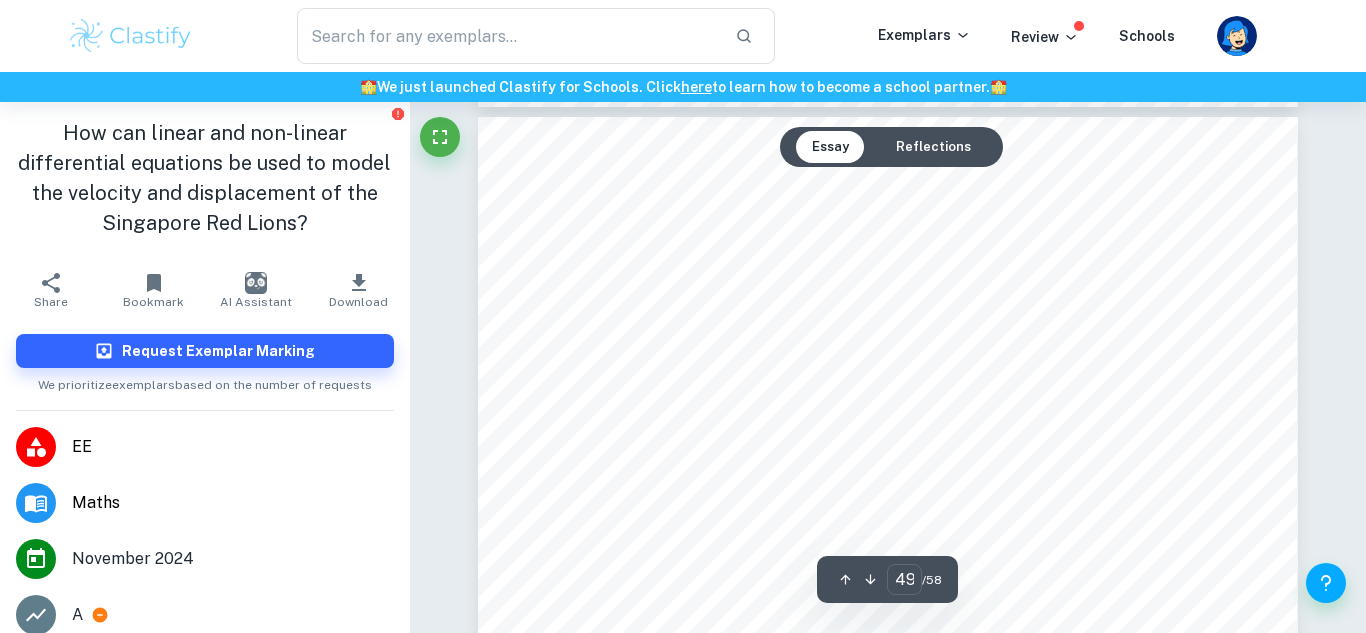 scroll, scrollTop: 56577, scrollLeft: 0, axis: vertical 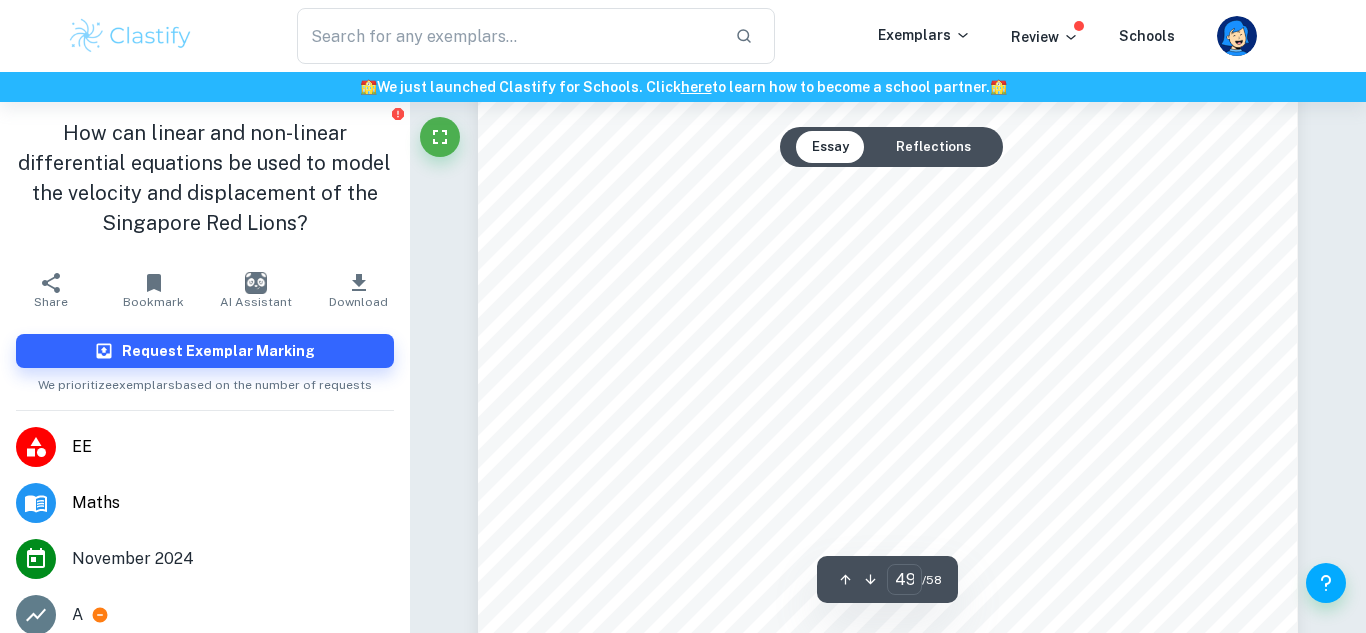 click on "Figure 18: Graph showing the deviation between N(t) and the 287 data points obtained through the RK4 Method" at bounding box center (891, 294) 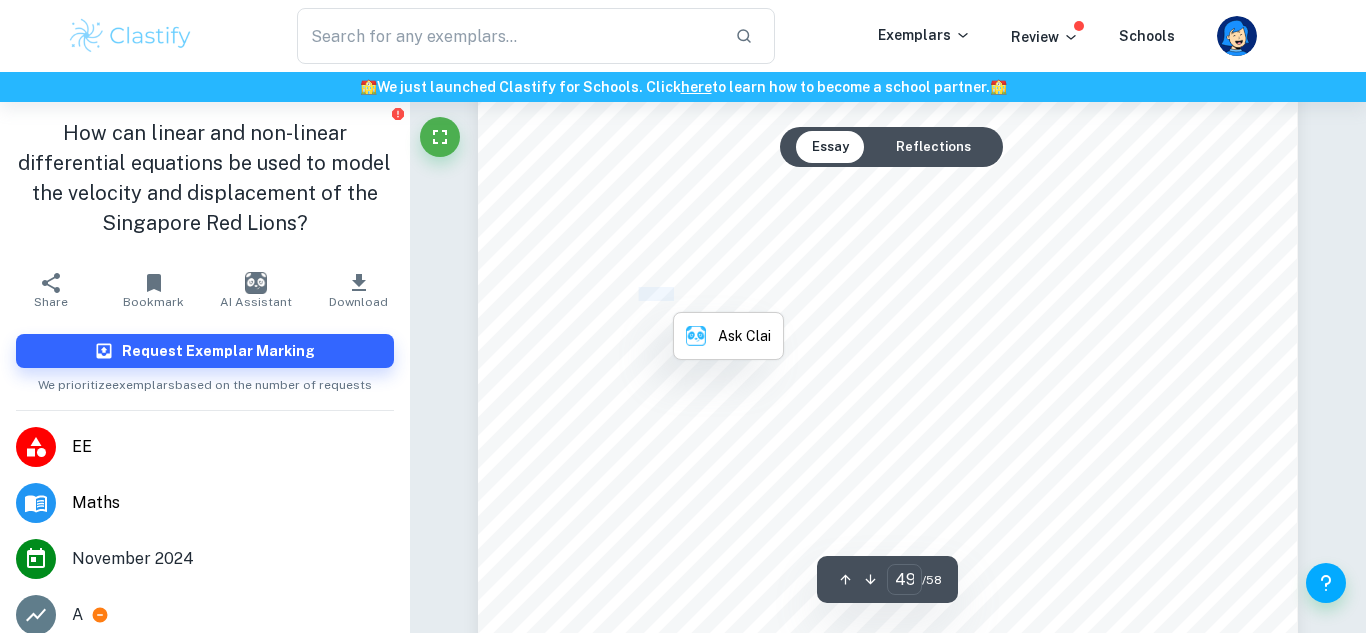 click on "Figure 18: Graph showing the deviation between N(t) and the 287 data points obtained through the RK4 Method" at bounding box center (891, 294) 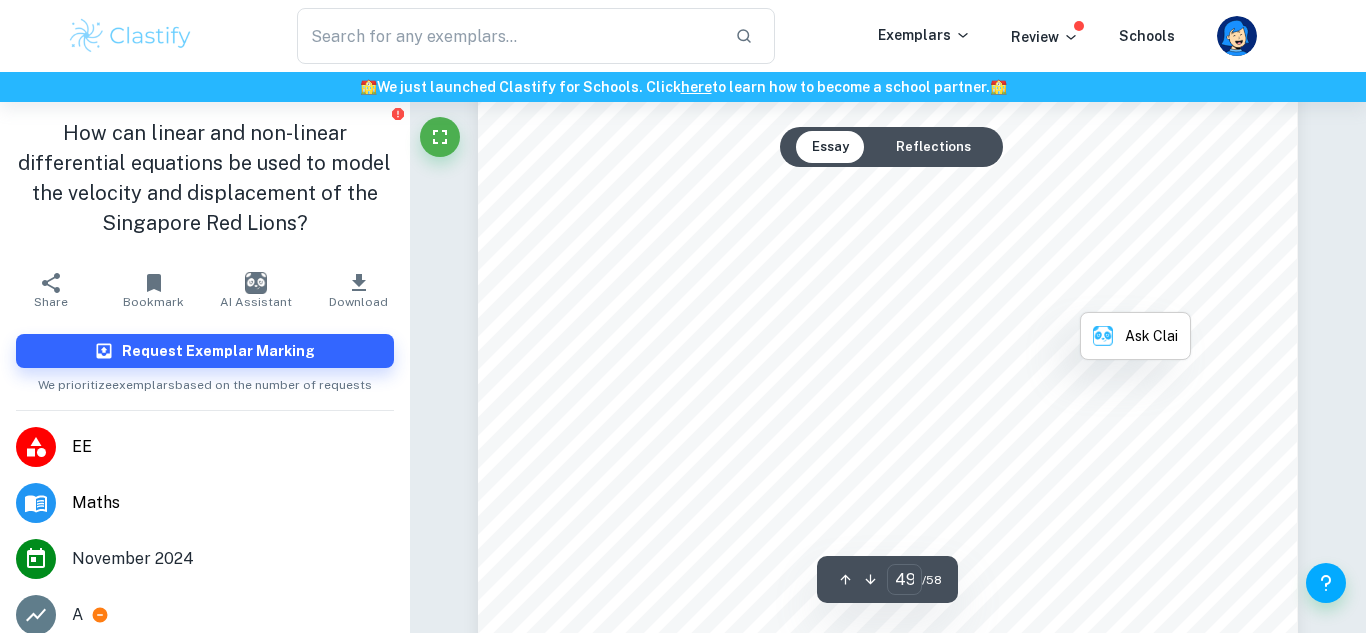 click on "Figure 18: Graph showing the deviation between N(t) and the 287 data points obtained through the RK4 Method" at bounding box center (891, 294) 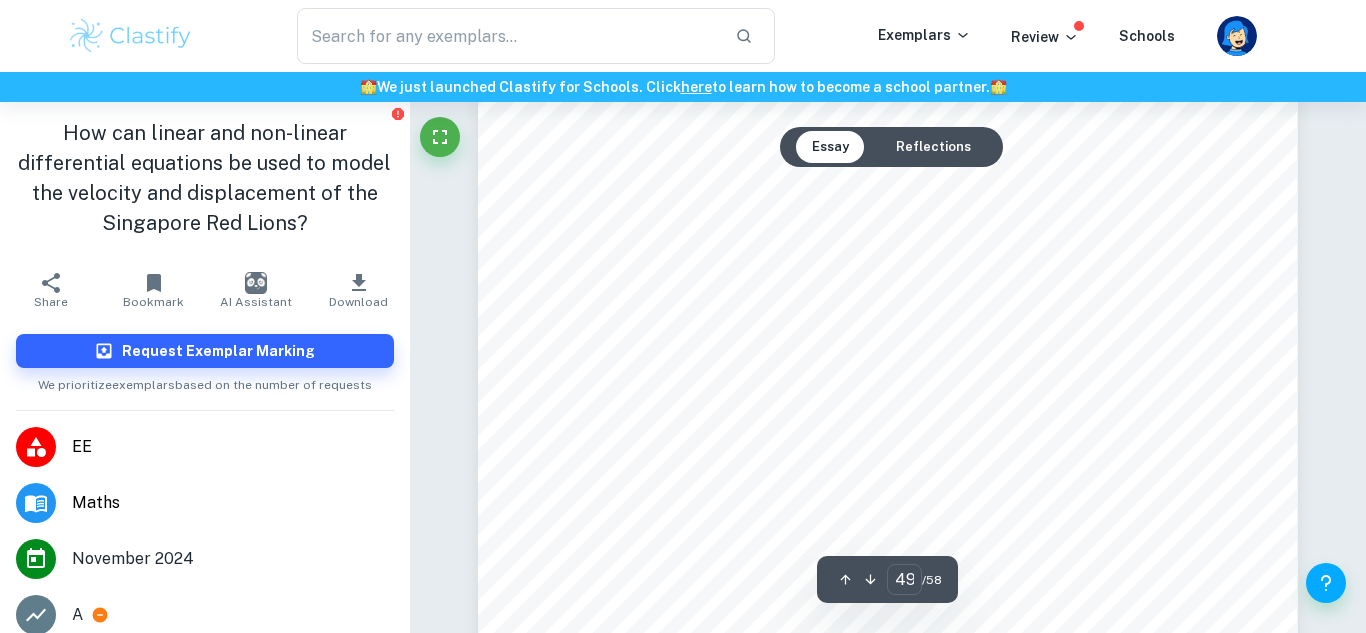 click on "Figure 18: Graph showing the deviation between N(t) and the 287 data points obtained through the RK4 Method" at bounding box center [891, 294] 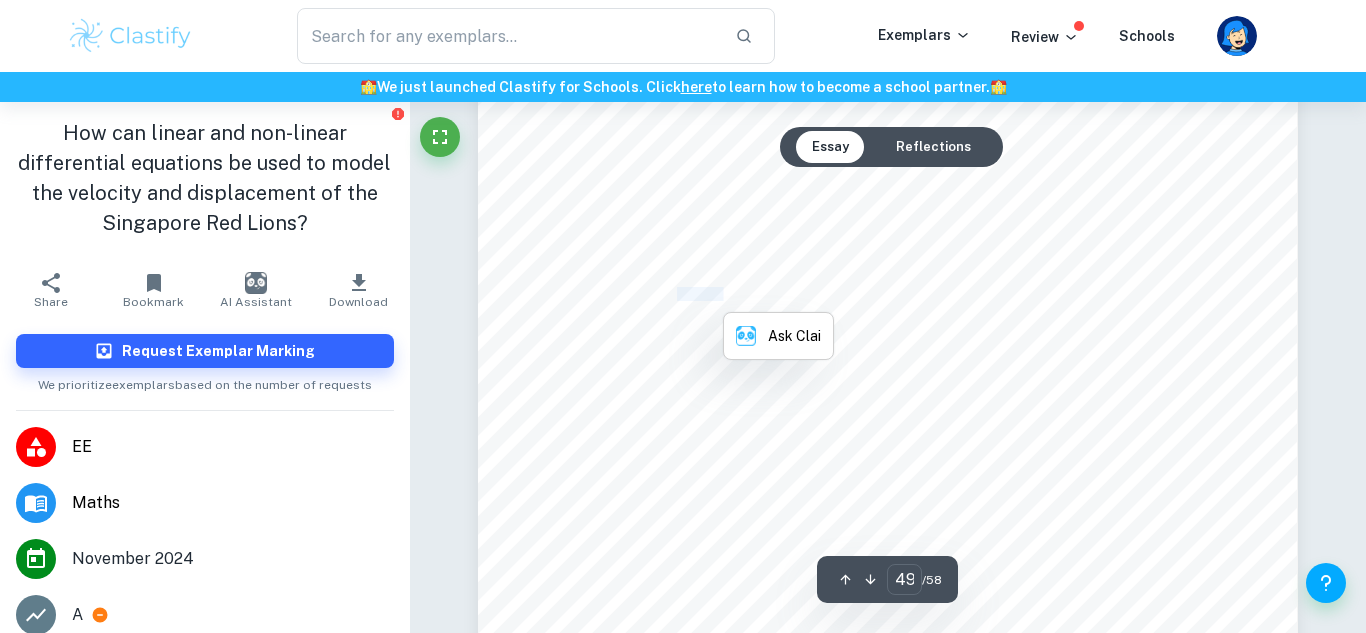 click on "Figure 18: Graph showing the deviation between N(t) and the 287 data points obtained through the RK4 Method" at bounding box center (891, 294) 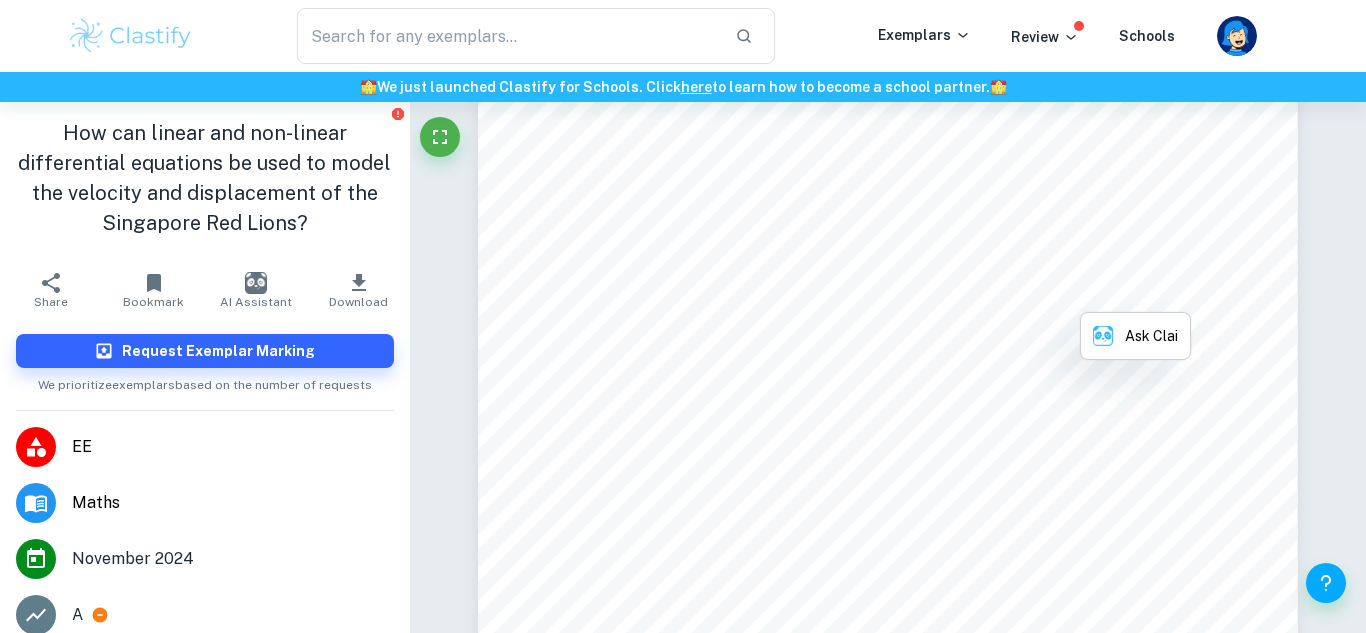 click on "Figure 18: Graph showing the deviation between N(t) and the 287 data points obtained through the RK4 Method" at bounding box center (891, 294) 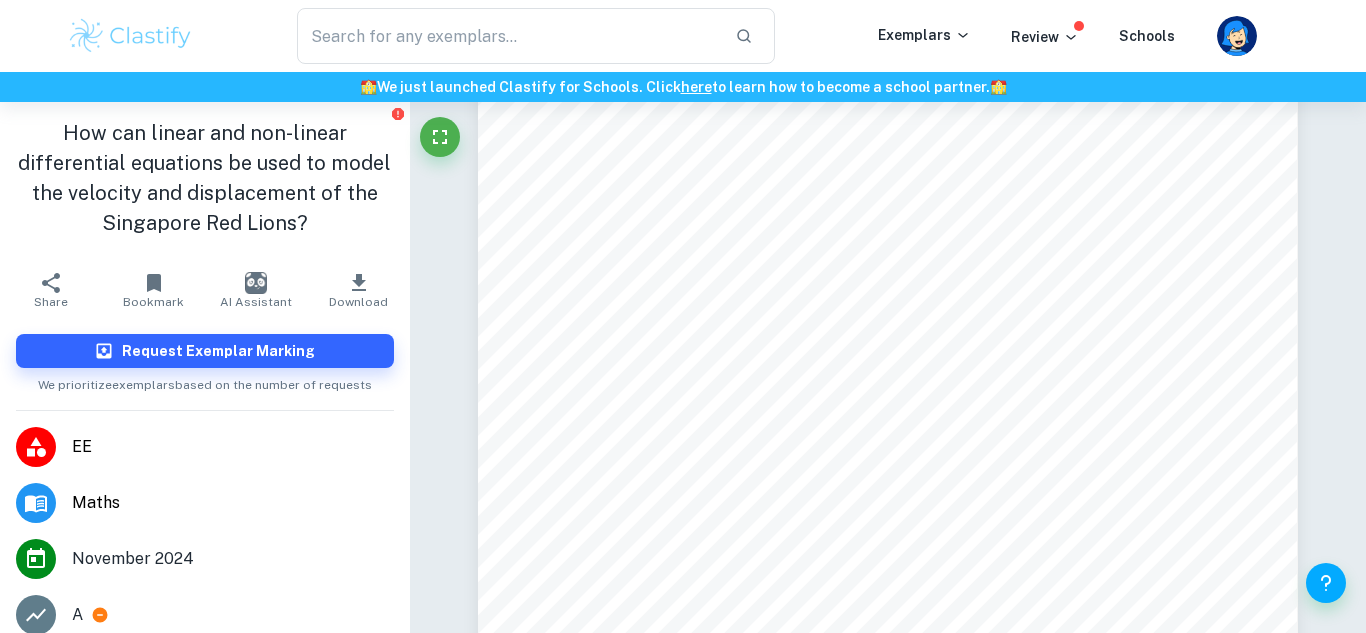 click on "Figure 18: Graph showing the deviation between N(t) and the 287 data points obtained through the RK4 Method" at bounding box center (891, 294) 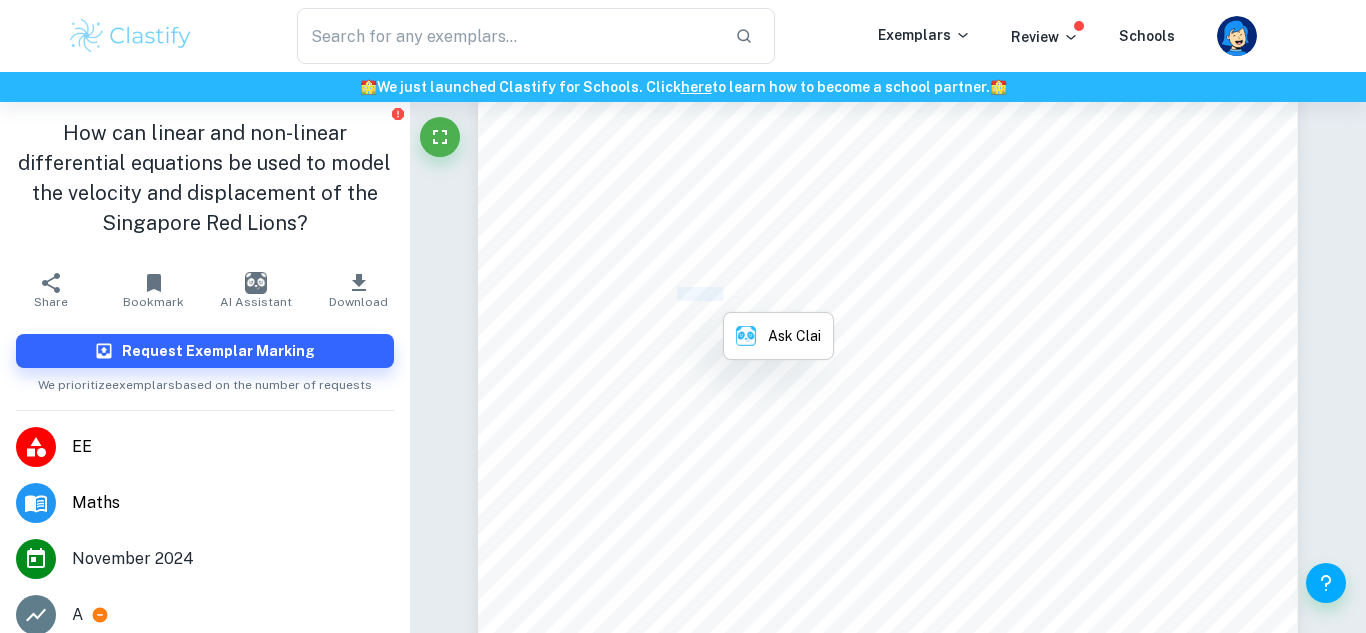 click on "Figure 18: Graph showing the deviation between N(t) and the 287 data points obtained through the RK4 Method" at bounding box center [891, 294] 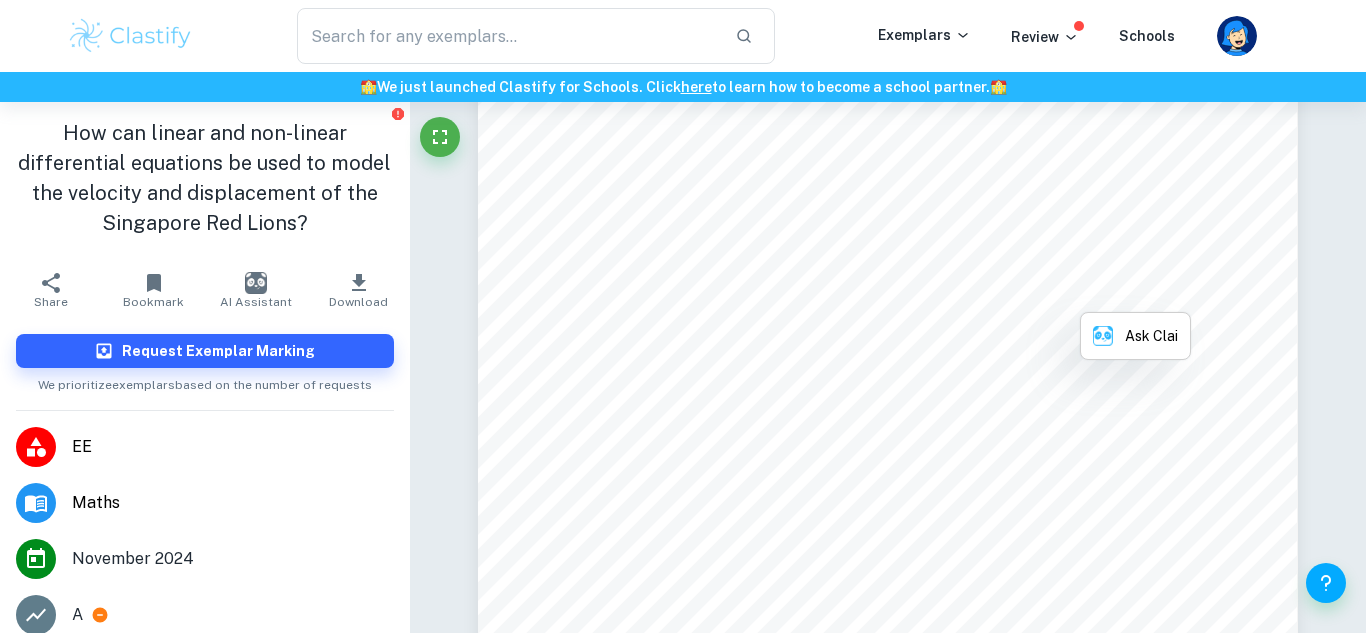 click on "Figure 18: Graph showing the deviation between N(t) and the 287 data points obtained through the RK4 Method" at bounding box center [891, 294] 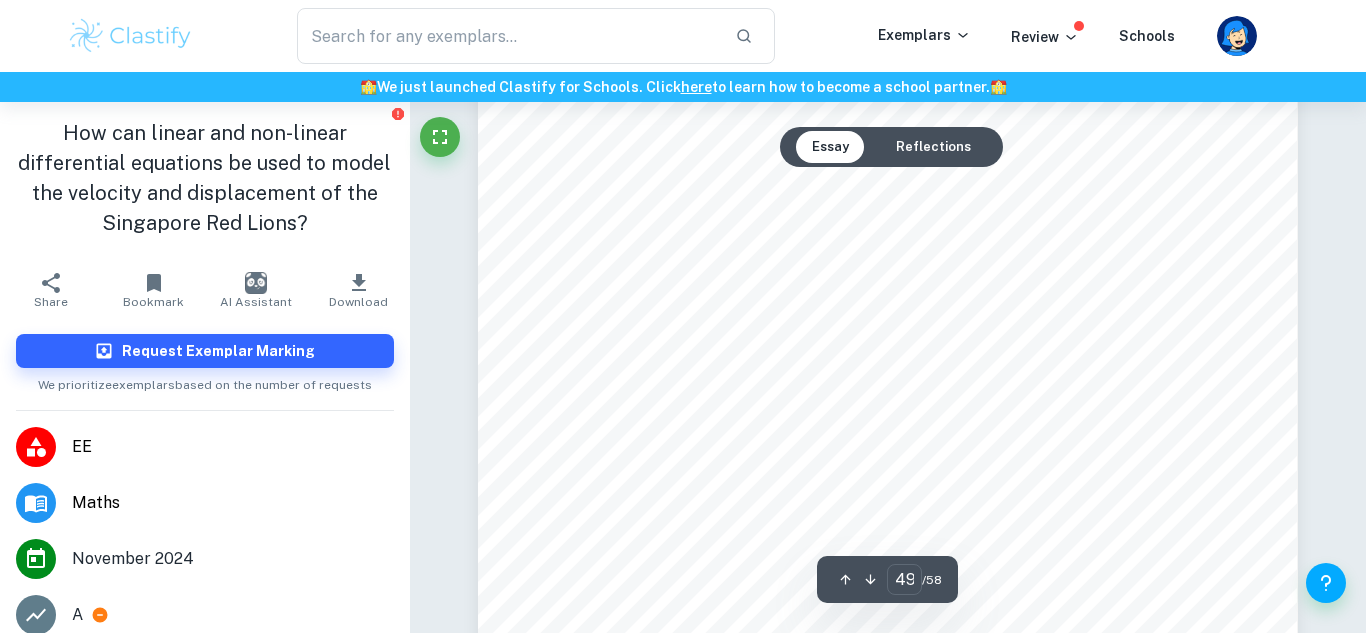scroll, scrollTop: 56767, scrollLeft: 0, axis: vertical 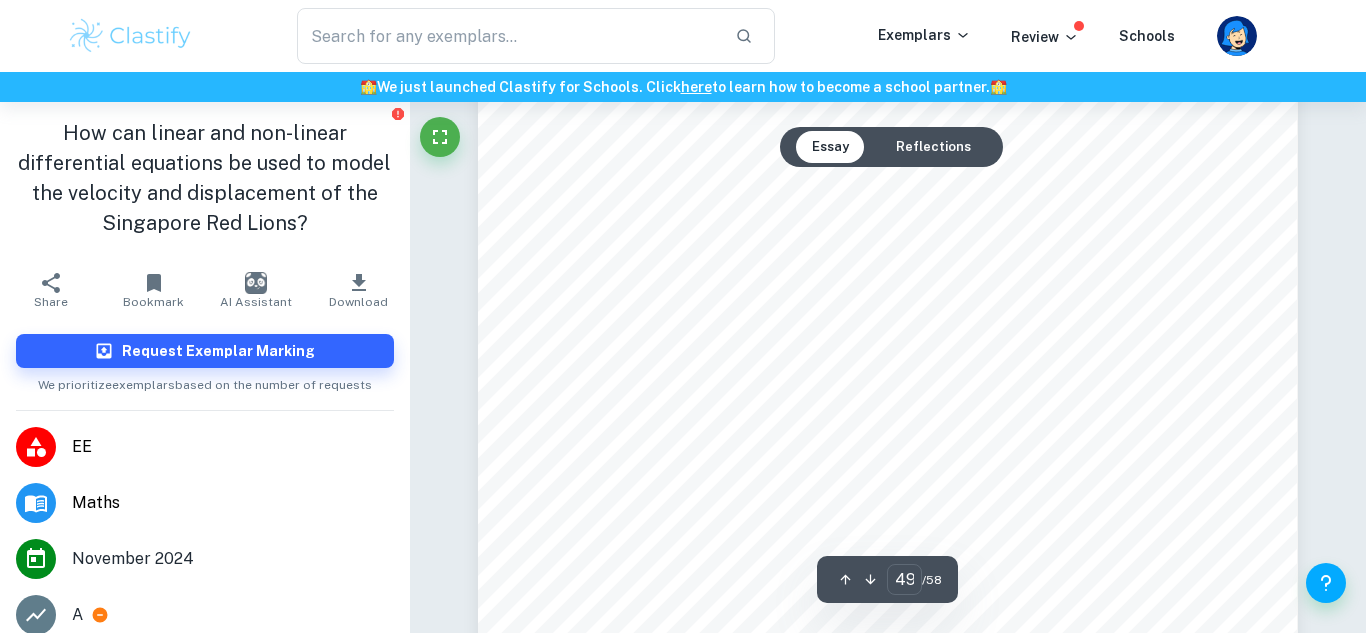 click on "Page 45 of 51 Figure 18: Graph showing the deviation between N(t) and the 287 data points obtained through the RK4 Method These deviations primarily occur in the first second of the second segment of motion. Thereafter,   N(ÿ)   converges with the data points obtained from the RK4 Method. Still, during the first second, this deviation may result in as much as a 0.1 ms -1   between N(ÿ)   and the data points. The only way this error can be eliminated using the [PERSON_NAME] Polynomial method is by using all 287 points. However, this would result in a 286-term polynomial, which is unideal as high-order [PERSON_NAME] Polynomials fluctuate significantly between points, leading to inaccurate approximations between the points being interpolated. 48   An alternative solution to this issue will be discussed in 12.4. 48   [PERSON_NAME].   n.d.   Interpolation   methods.   Accessed   [DATE].   [URL] [DOMAIN_NAME][GEOGRAPHIC_DATA][URL] Velocity / ms" at bounding box center (888, 179) 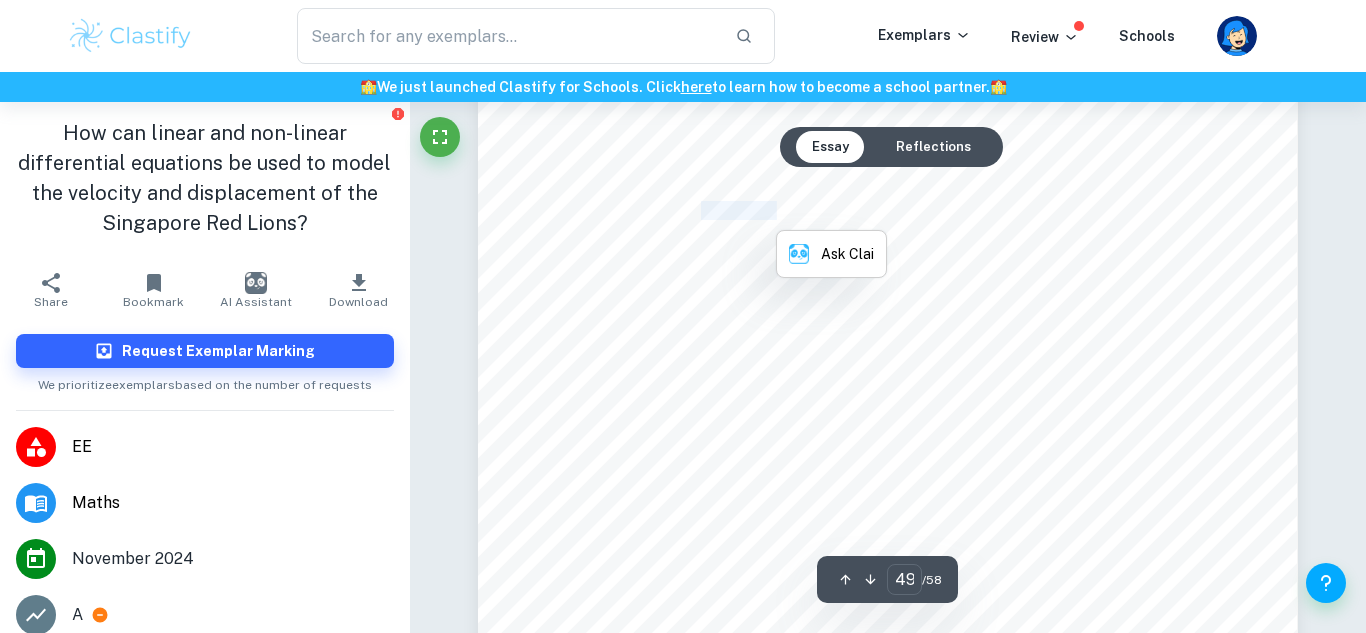click on "converges with the data points obtained from the RK4 Method. Still," at bounding box center [947, 211] 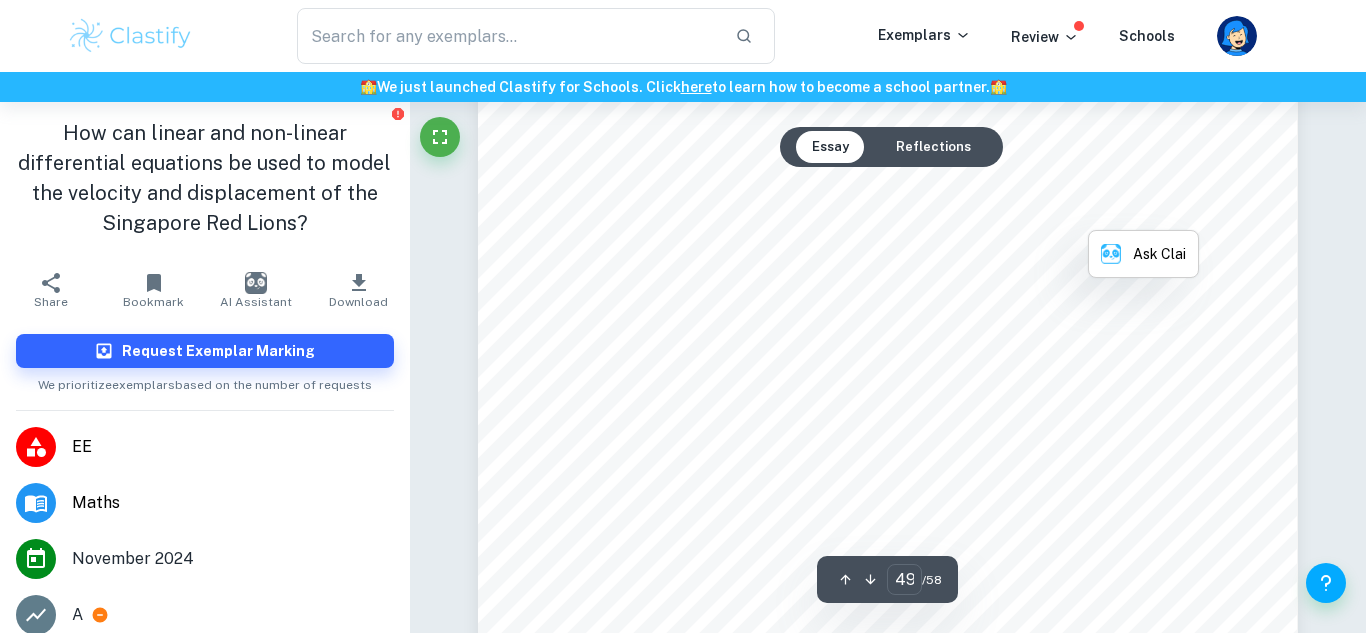 click on "converges with the data points obtained from the RK4 Method. Still," at bounding box center (947, 211) 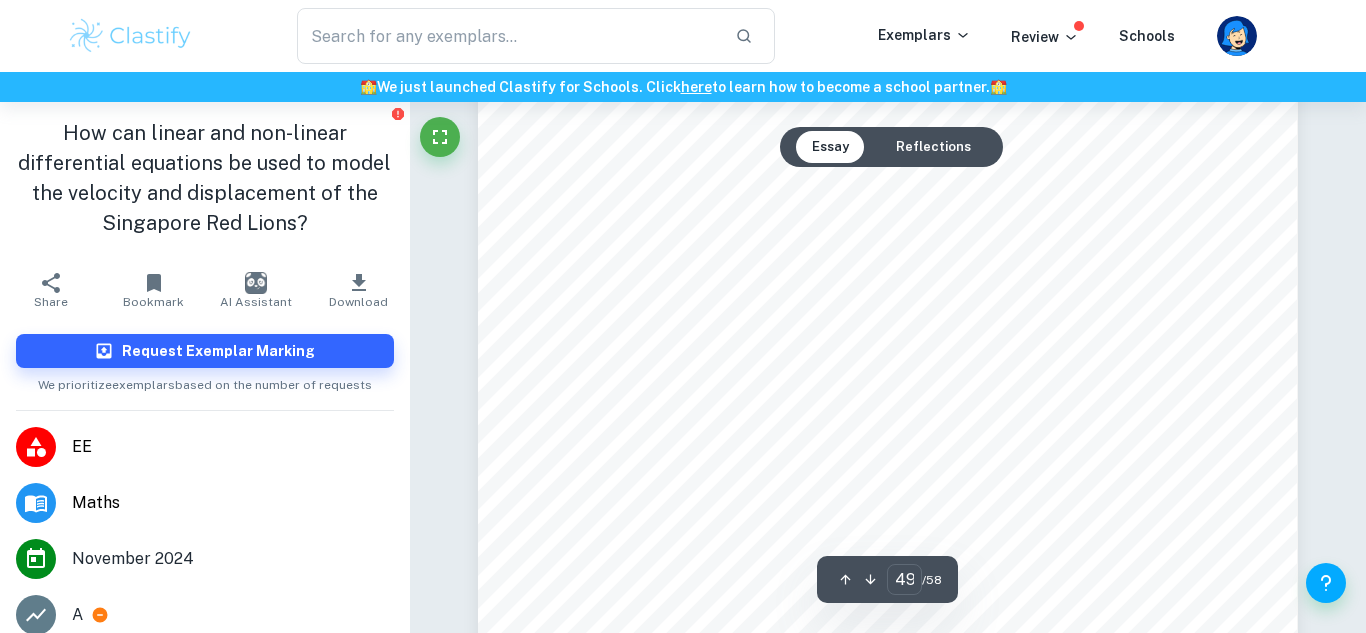 click on "Page 45 of 51 Figure 18: Graph showing the deviation between N(t) and the 287 data points obtained through the RK4 Method These deviations primarily occur in the first second of the second segment of motion. Thereafter,   N(ÿ)   converges with the data points obtained from the RK4 Method. Still, during the first second, this deviation may result in as much as a 0.1 ms -1   between N(ÿ)   and the data points. The only way this error can be eliminated using the [PERSON_NAME] Polynomial method is by using all 287 points. However, this would result in a 286-term polynomial, which is unideal as high-order [PERSON_NAME] Polynomials fluctuate significantly between points, leading to inaccurate approximations between the points being interpolated. 48   An alternative solution to this issue will be discussed in 12.4. 48   [PERSON_NAME].   n.d.   Interpolation   methods.   Accessed   [DATE].   [URL] [DOMAIN_NAME][GEOGRAPHIC_DATA][URL] Velocity / ms" at bounding box center [888, 179] 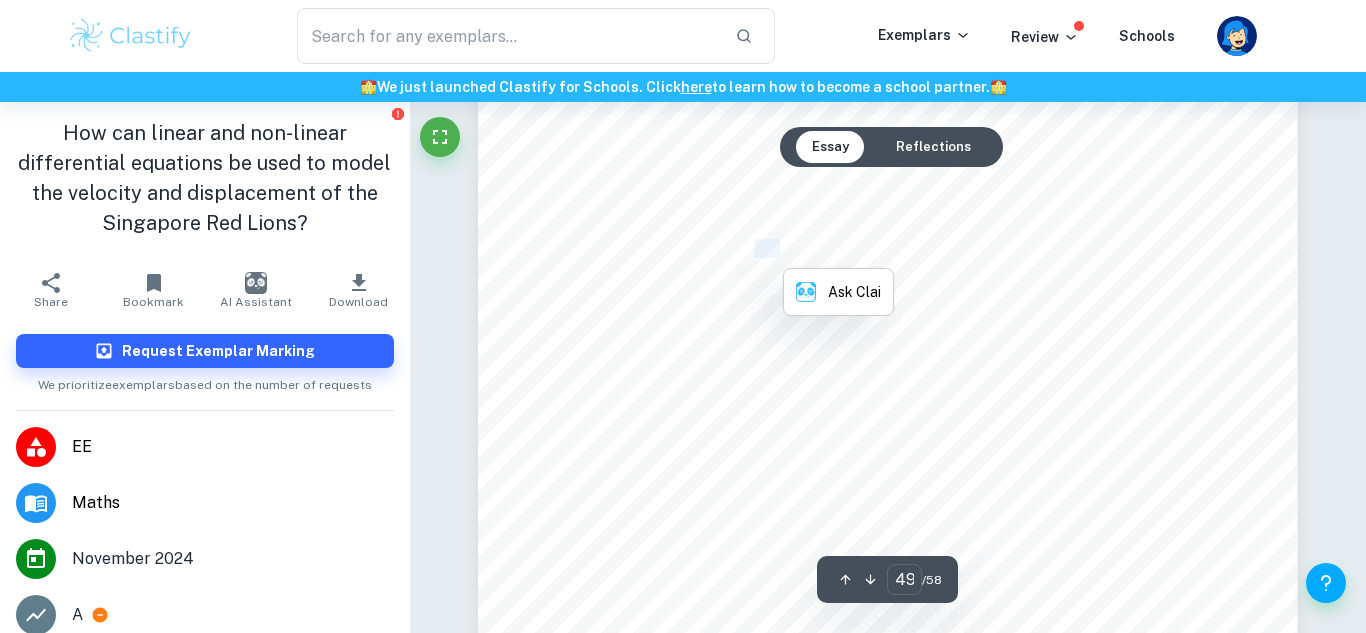 click on "during the first second, this deviation may result in as much as a 0.1 ms" at bounding box center [846, 249] 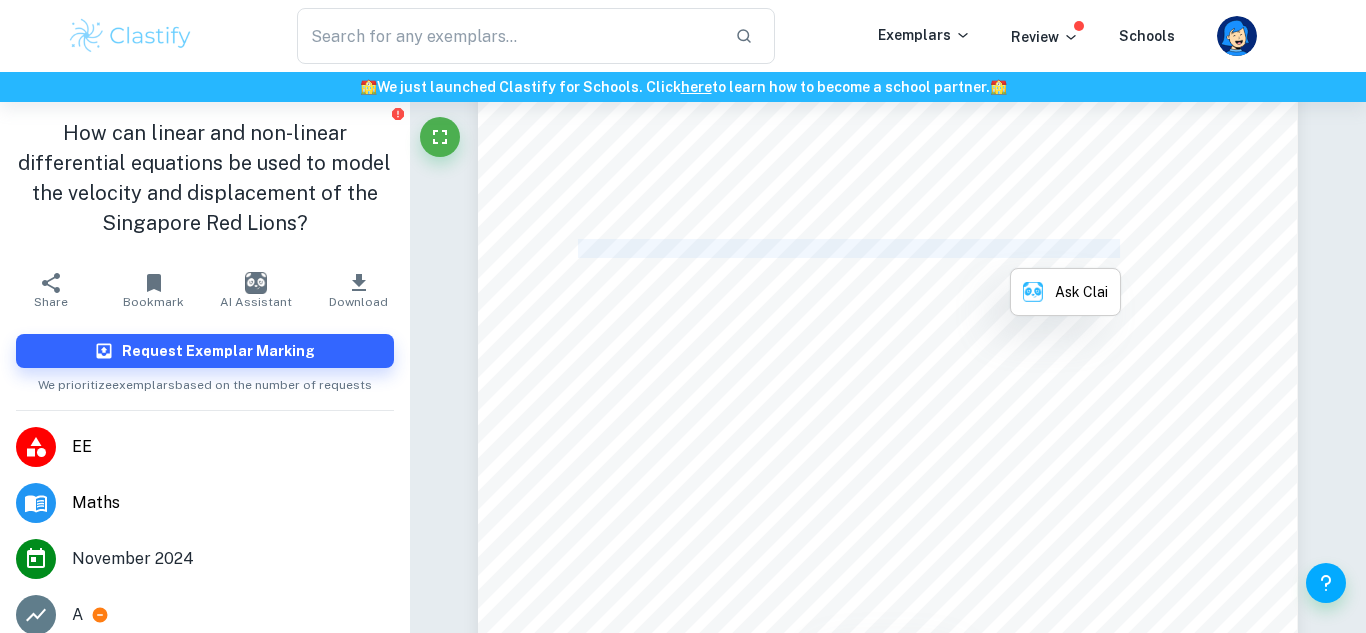 click on "during the first second, this deviation may result in as much as a 0.1 ms" at bounding box center [846, 249] 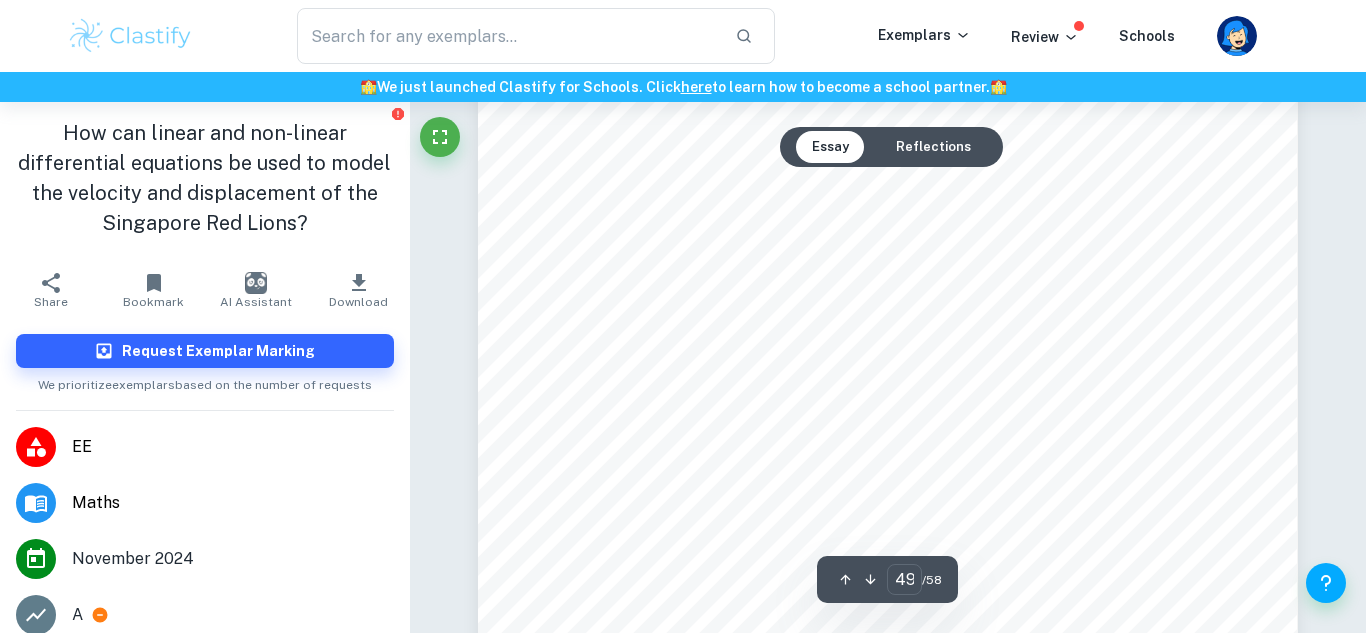 click on "and the data points. The only way this error can be eliminated using the [PERSON_NAME]" at bounding box center [944, 288] 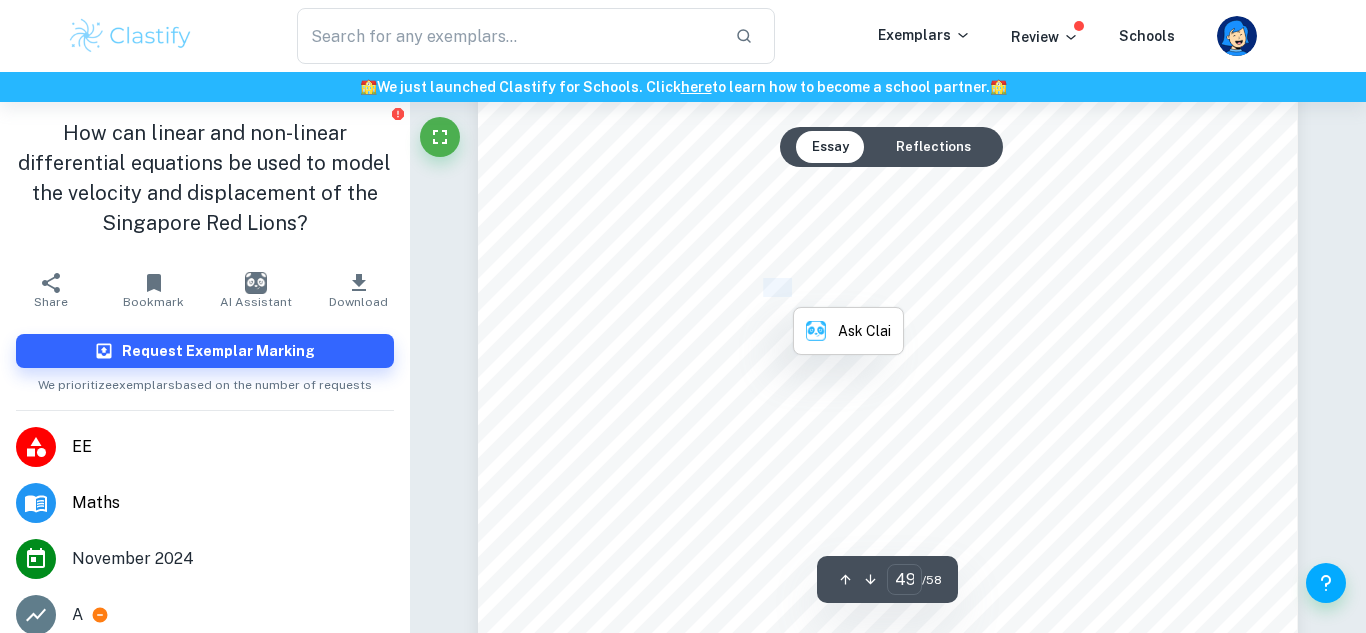 click on "and the data points. The only way this error can be eliminated using the [PERSON_NAME]" at bounding box center [944, 288] 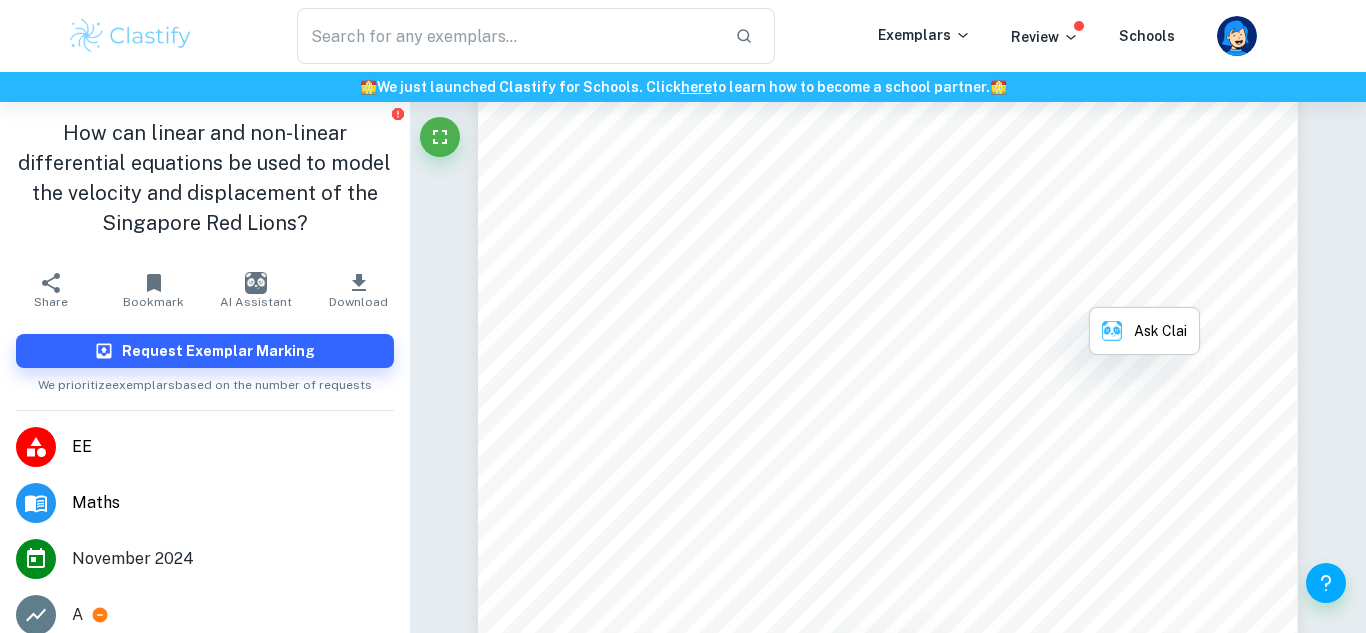 click on "and the data points. The only way this error can be eliminated using the [PERSON_NAME]" at bounding box center [944, 288] 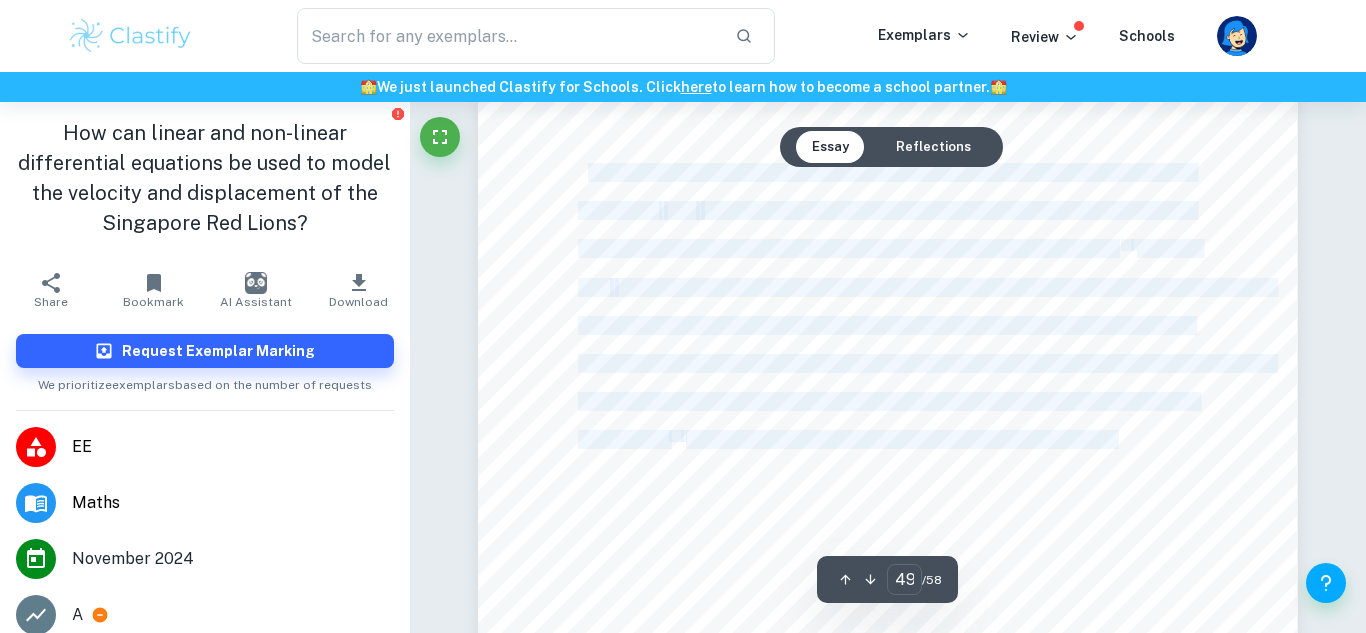 drag, startPoint x: 585, startPoint y: 175, endPoint x: 1122, endPoint y: 439, distance: 598.3853 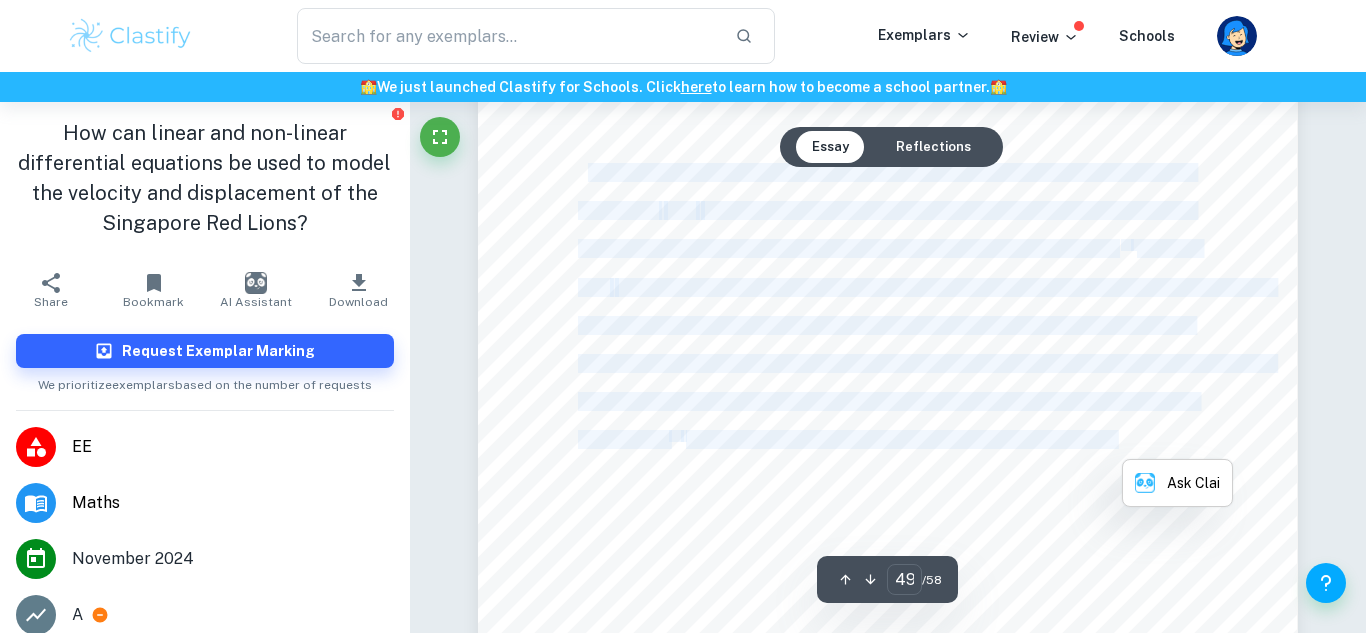 copy on "hese deviations primarily occur in the first second of the second segment of motion. Thereafter,   N(ÿ)   converges with the data points obtained from the RK4 Method. Still, during the first second, this deviation may result in as much as a 0.1 ms -1   between N(ÿ)   and the data points. The only way this error can be eliminated using the [PERSON_NAME] Polynomial method is by using all 287 points. However, this would result in a 286-term polynomial, which is unideal as high-order [PERSON_NAME] Polynomials fluctuate significantly between points, leading to inaccurate approximations between the points being interpolated. 48   An alternative solution to this issue will be discussed in 12.4" 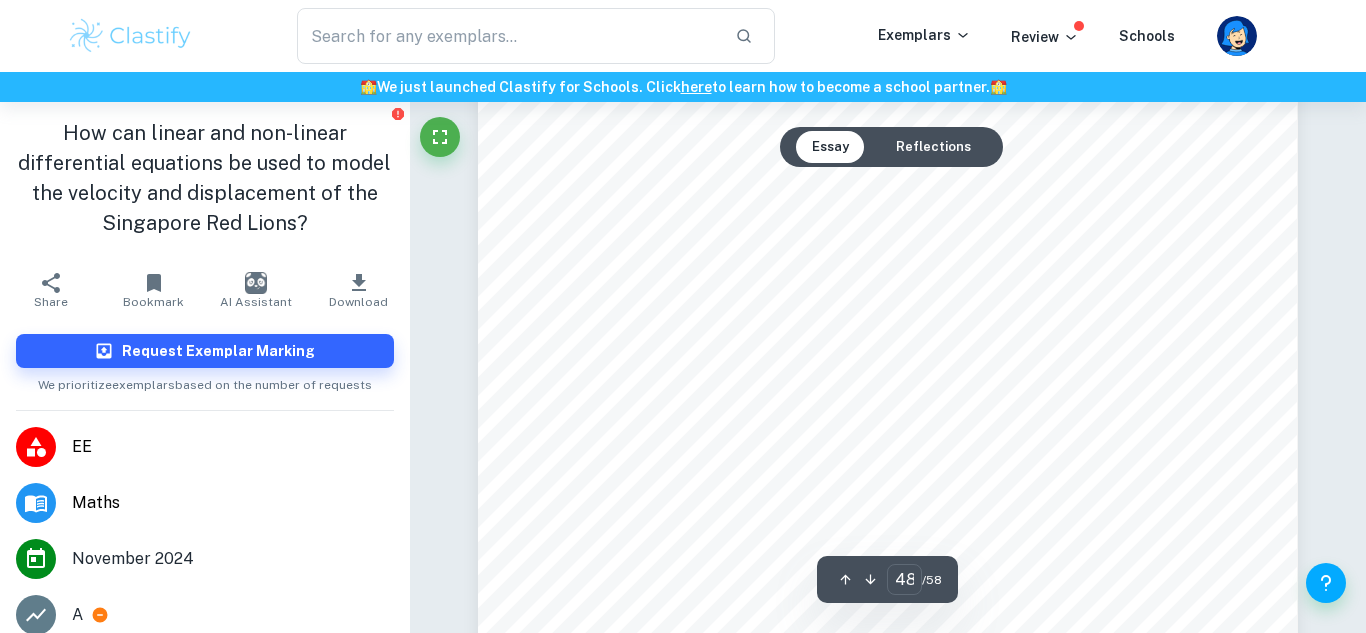 scroll, scrollTop: 55402, scrollLeft: 0, axis: vertical 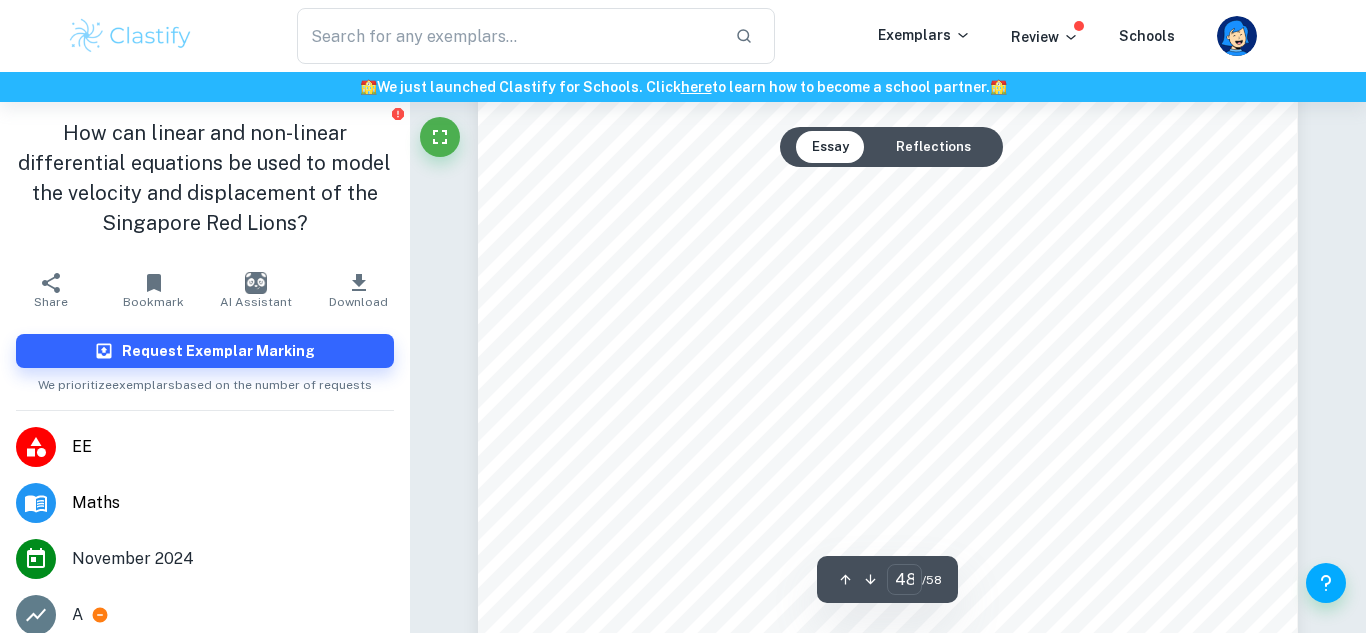 drag, startPoint x: 576, startPoint y: 268, endPoint x: 625, endPoint y: 273, distance: 49.25444 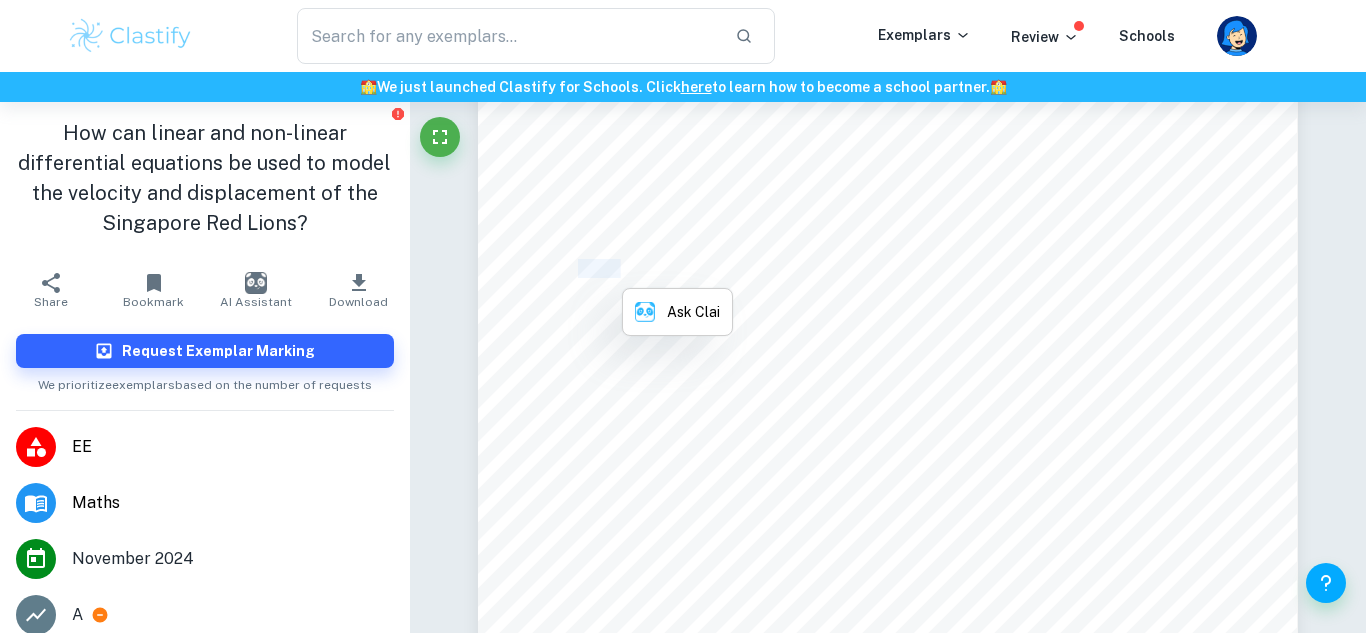 copy on "Firstly" 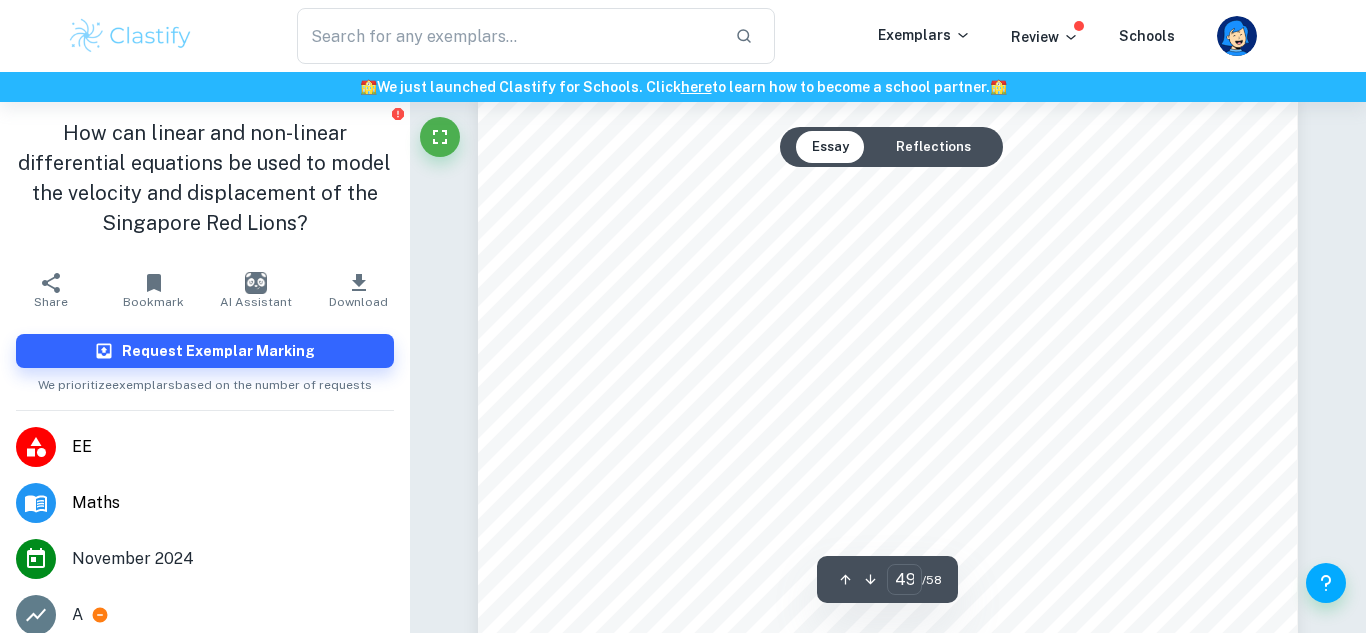 scroll, scrollTop: 56274, scrollLeft: 0, axis: vertical 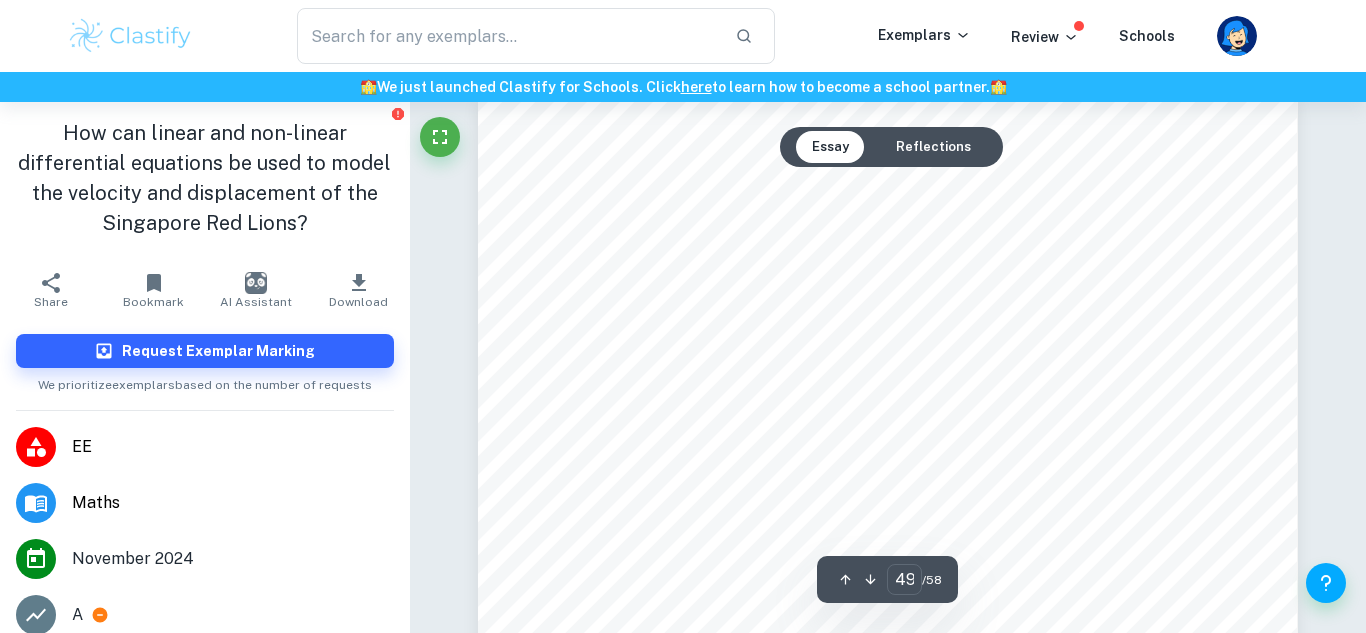 click on "N(t) and the data points" at bounding box center (780, 401) 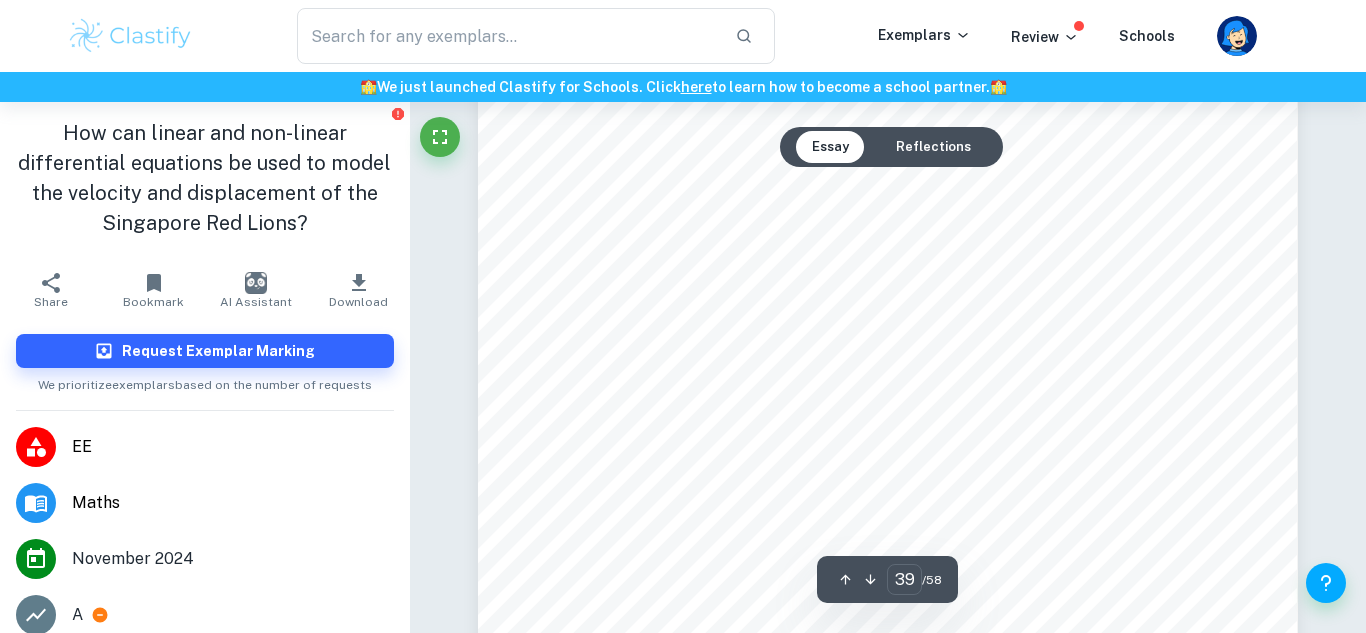 scroll, scrollTop: 44809, scrollLeft: 0, axis: vertical 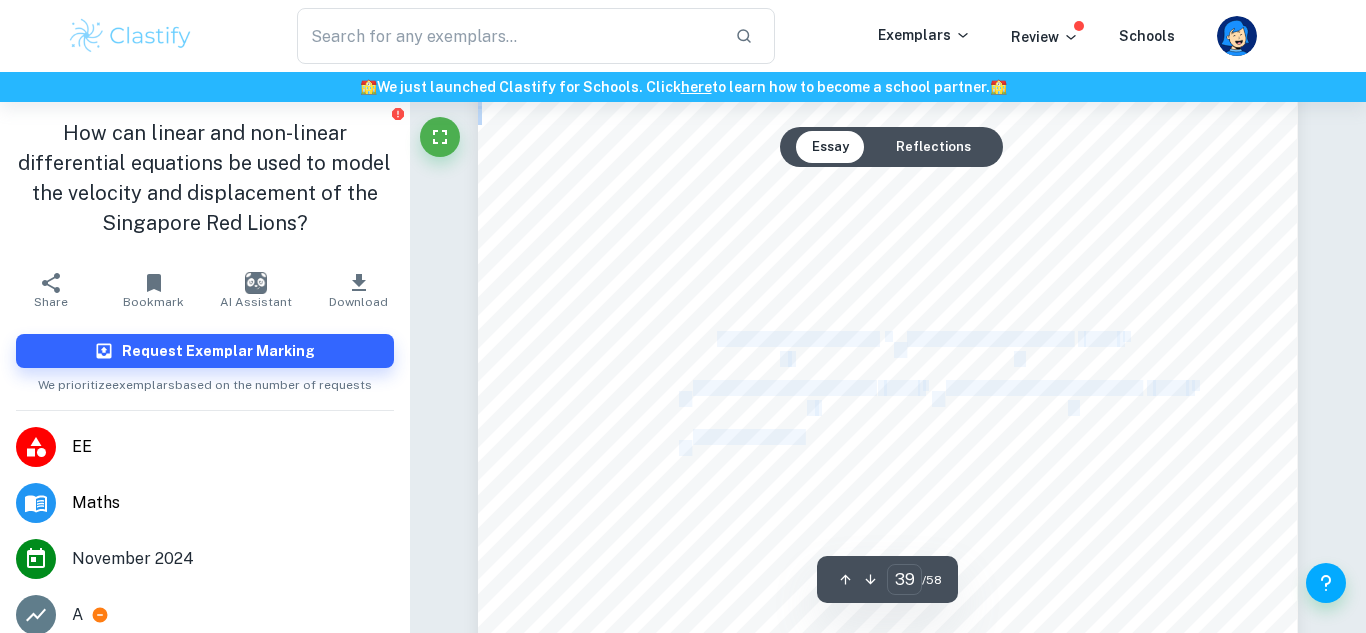 drag, startPoint x: 716, startPoint y: 337, endPoint x: 820, endPoint y: 446, distance: 150.65524 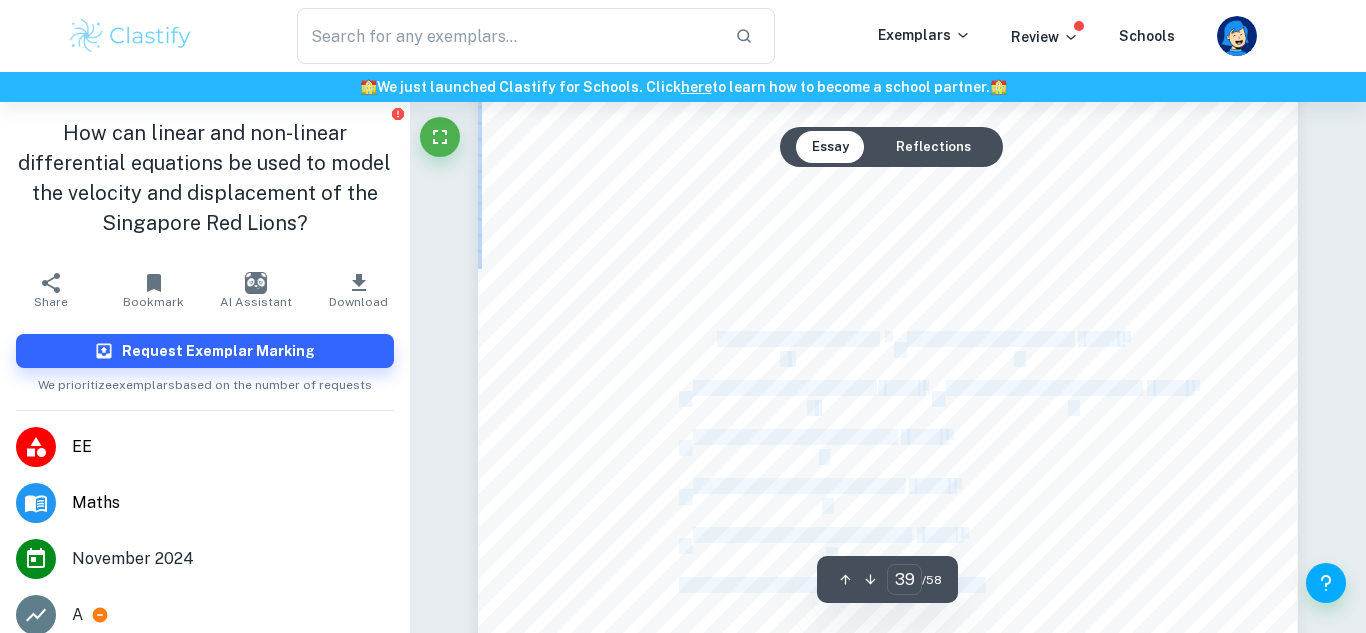 click on "Page 35 of 51 To determine   ÿ , we must first obtain an initial value condition. Recalling Equation (11): x ( ÿ )   = 2353.16ý , ' 0 #   + 58.86ÿ + 353.16 The value of   x ( 24.87 )   can be given by: x ( 24.87 )   = 2353.16ý , ' 0 ( $:.<= )   + 58.86 ( 24.87 )   + 353.16 = 1811.412 Hence,   (24.87,1811.412) . Substituting this into our general solution for   x ( ÿ )   for the second segment: 1811.412932 =  0.26806125325154531609(24.87) 9 8   2  49.33409609961885715032 ( 24.87 ) 0 7 +  3889.05731555071197996402 ( 24.87 ) , 6   2  170226.78983872045052890419 ( 24.87 ) 1 5 +  4468071.53457085365128885689 ( 24.87 ) 2 4 2  70326643.27510987081823138793 ( 24.87 ) 3 3 +  614614530.99228146125507801736 ( 24.87 ) 4 2 2 2300723455.65942927369059665382(24.87) + ÿ Thus, ÿ = 7531643899.14202 = 7531643899.142 (3dp)" at bounding box center (888, 447) 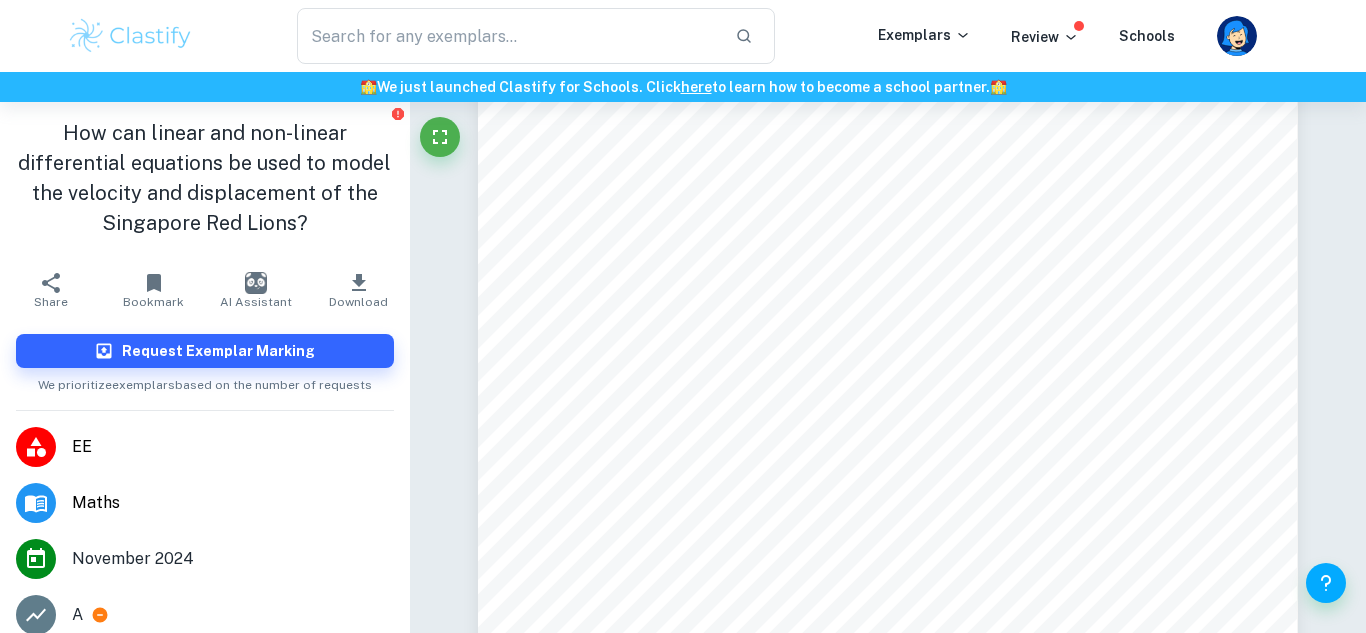 click on "Page 35 of 51 To determine   ÿ , we must first obtain an initial value condition. Recalling Equation (11): x ( ÿ )   = 2353.16ý , ' 0 #   + 58.86ÿ + 353.16 The value of   x ( 24.87 )   can be given by: x ( 24.87 )   = 2353.16ý , ' 0 ( $:.<= )   + 58.86 ( 24.87 )   + 353.16 = 1811.412 Hence,   (24.87,1811.412) . Substituting this into our general solution for   x ( ÿ )   for the second segment: 1811.412932 =  0.26806125325154531609(24.87) 9 8   2  49.33409609961885715032 ( 24.87 ) 0 7 +  3889.05731555071197996402 ( 24.87 ) , 6   2  170226.78983872045052890419 ( 24.87 ) 1 5 +  4468071.53457085365128885689 ( 24.87 ) 2 4 2  70326643.27510987081823138793 ( 24.87 ) 3 3 +  614614530.99228146125507801736 ( 24.87 ) 4 2 2 2300723455.65942927369059665382(24.87) + ÿ Thus, ÿ = 7531643899.14202 = 7531643899.142 (3dp)" at bounding box center (888, 447) 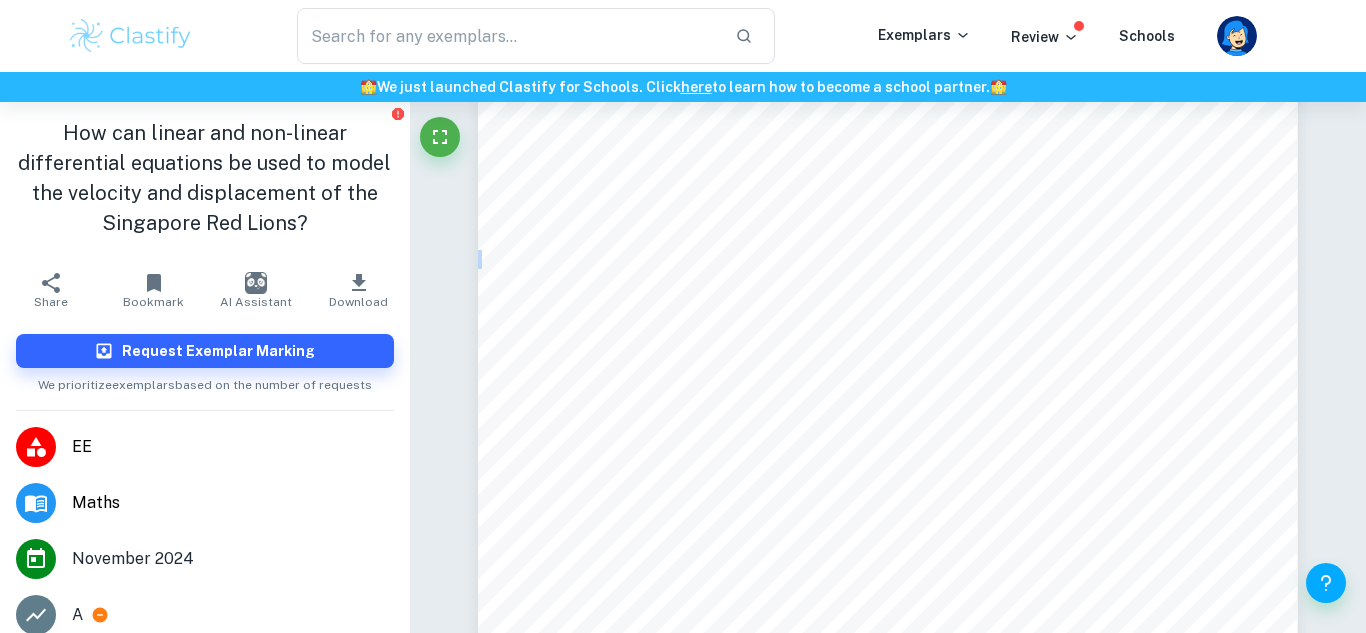 click on "Page 35 of 51 To determine   ÿ , we must first obtain an initial value condition. Recalling Equation (11): x ( ÿ )   = 2353.16ý , ' 0 #   + 58.86ÿ + 353.16 The value of   x ( 24.87 )   can be given by: x ( 24.87 )   = 2353.16ý , ' 0 ( $:.<= )   + 58.86 ( 24.87 )   + 353.16 = 1811.412 Hence,   (24.87,1811.412) . Substituting this into our general solution for   x ( ÿ )   for the second segment: 1811.412932 =  0.26806125325154531609(24.87) 9 8   2  49.33409609961885715032 ( 24.87 ) 0 7 +  3889.05731555071197996402 ( 24.87 ) , 6   2  170226.78983872045052890419 ( 24.87 ) 1 5 +  4468071.53457085365128885689 ( 24.87 ) 2 4 2  70326643.27510987081823138793 ( 24.87 ) 3 3 +  614614530.99228146125507801736 ( 24.87 ) 4 2 2 2300723455.65942927369059665382(24.87) + ÿ Thus, ÿ = 7531643899.14202 = 7531643899.142 (3dp)" at bounding box center [888, 447] 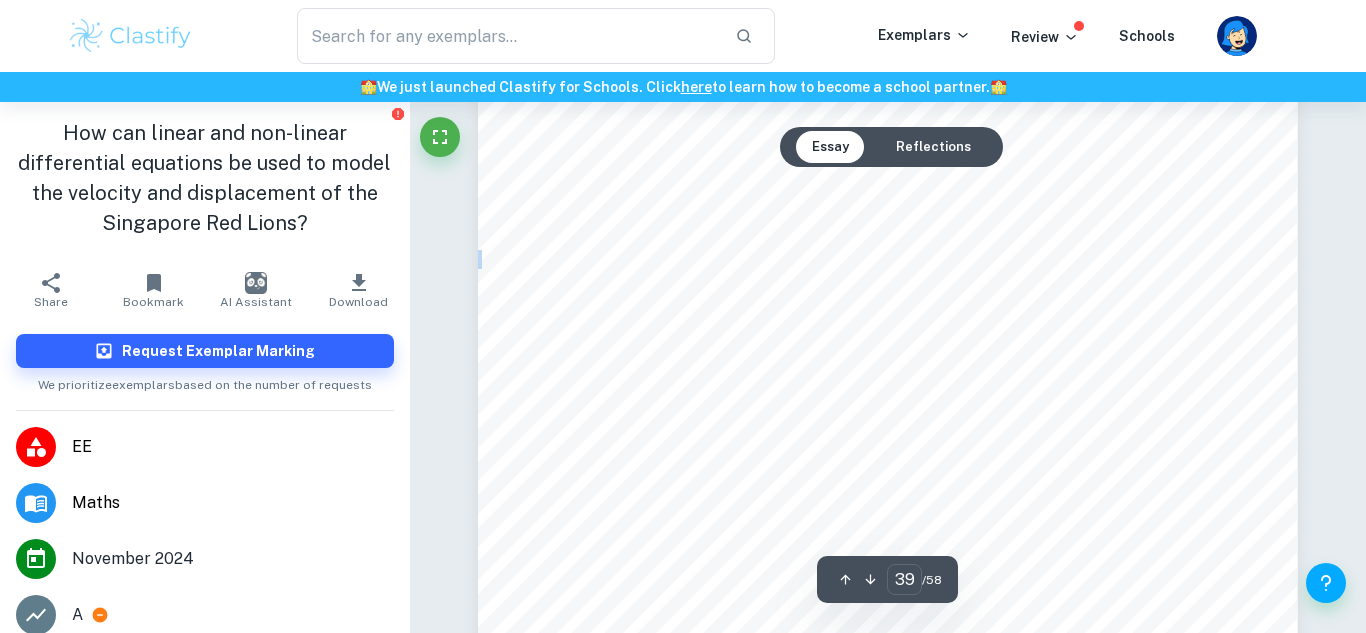 click on "Page 35 of 51 To determine   ÿ , we must first obtain an initial value condition. Recalling Equation (11): x ( ÿ )   = 2353.16ý , ' 0 #   + 58.86ÿ + 353.16 The value of   x ( 24.87 )   can be given by: x ( 24.87 )   = 2353.16ý , ' 0 ( $:.<= )   + 58.86 ( 24.87 )   + 353.16 = 1811.412 Hence,   (24.87,1811.412) . Substituting this into our general solution for   x ( ÿ )   for the second segment: 1811.412932 =  0.26806125325154531609(24.87) 9 8   2  49.33409609961885715032 ( 24.87 ) 0 7 +  3889.05731555071197996402 ( 24.87 ) , 6   2  170226.78983872045052890419 ( 24.87 ) 1 5 +  4468071.53457085365128885689 ( 24.87 ) 2 4 2  70326643.27510987081823138793 ( 24.87 ) 3 3 +  614614530.99228146125507801736 ( 24.87 ) 4 2 2 2300723455.65942927369059665382(24.87) + ÿ Thus, ÿ = 7531643899.14202 = 7531643899.142 (3dp)" at bounding box center (888, 447) 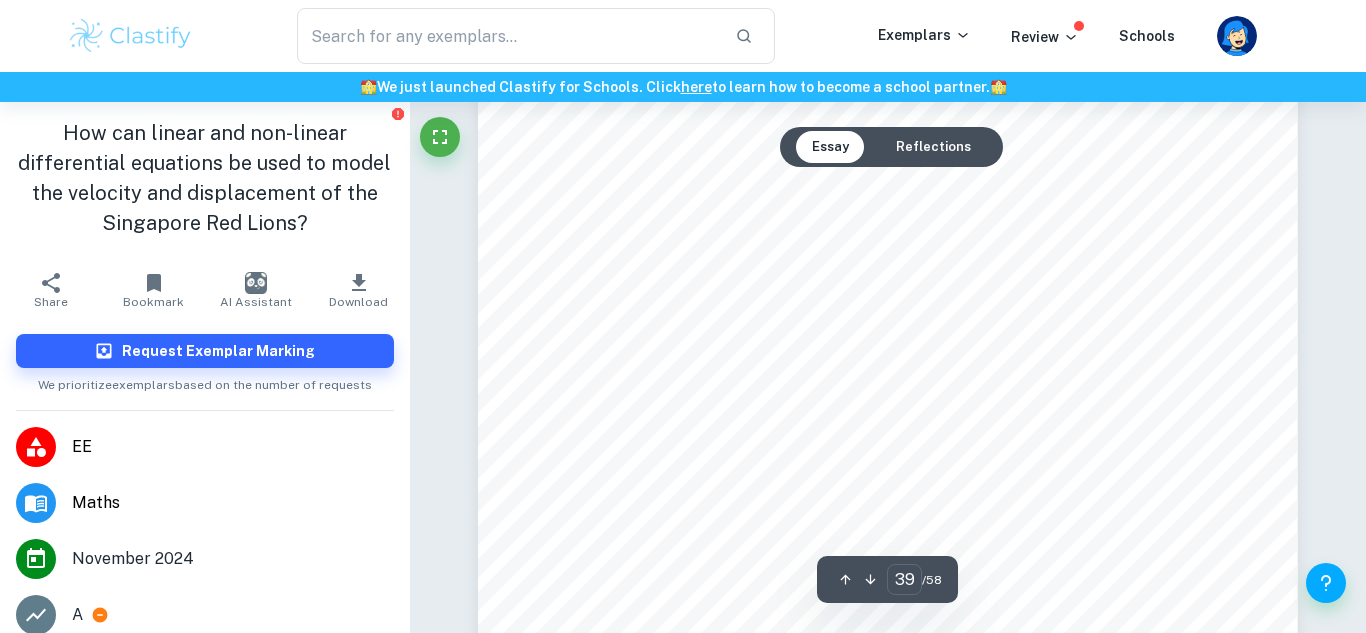 scroll, scrollTop: 45108, scrollLeft: 0, axis: vertical 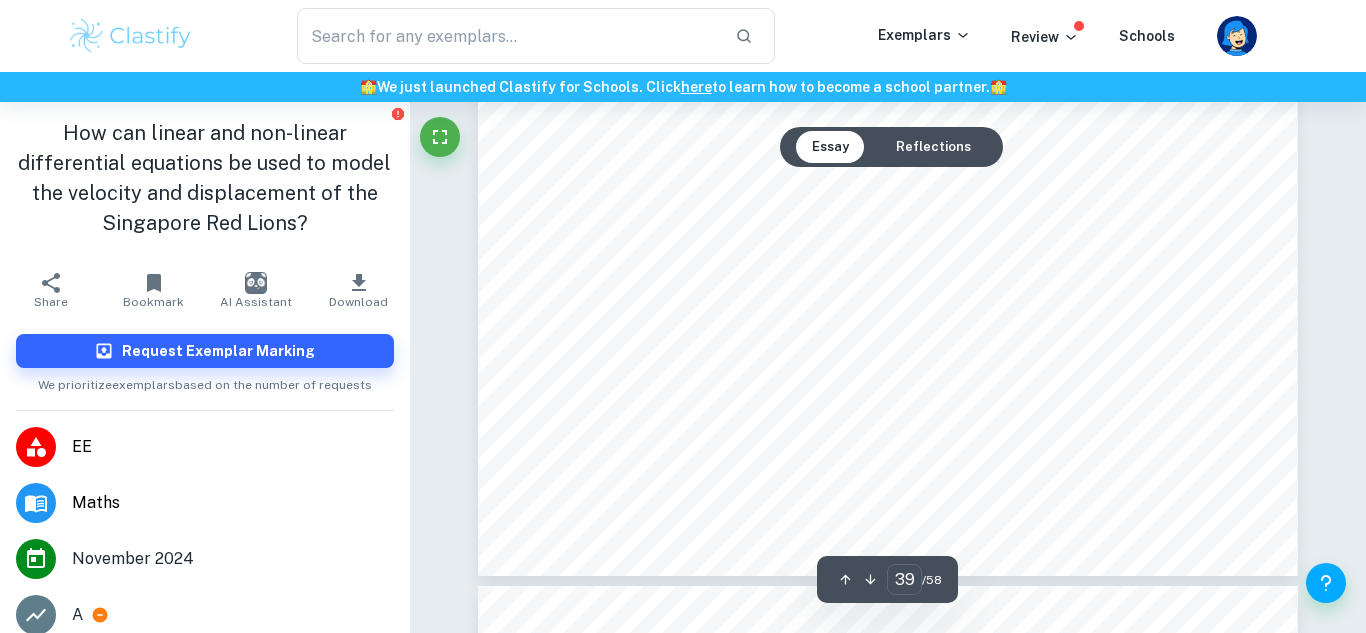 click on "Page 35 of 51 To determine   ÿ , we must first obtain an initial value condition. Recalling Equation (11): x ( ÿ )   = 2353.16ý , ' 0 #   + 58.86ÿ + 353.16 The value of   x ( 24.87 )   can be given by: x ( 24.87 )   = 2353.16ý , ' 0 ( $:.<= )   + 58.86 ( 24.87 )   + 353.16 = 1811.412 Hence,   (24.87,1811.412) . Substituting this into our general solution for   x ( ÿ )   for the second segment: 1811.412932 =  0.26806125325154531609(24.87) 9 8   2  49.33409609961885715032 ( 24.87 ) 0 7 +  3889.05731555071197996402 ( 24.87 ) , 6   2  170226.78983872045052890419 ( 24.87 ) 1 5 +  4468071.53457085365128885689 ( 24.87 ) 2 4 2  70326643.27510987081823138793 ( 24.87 ) 3 3 +  614614530.99228146125507801736 ( 24.87 ) 4 2 2 2300723455.65942927369059665382(24.87) + ÿ Thus, ÿ = 7531643899.14202 = 7531643899.142 (3dp)" at bounding box center (888, -4) 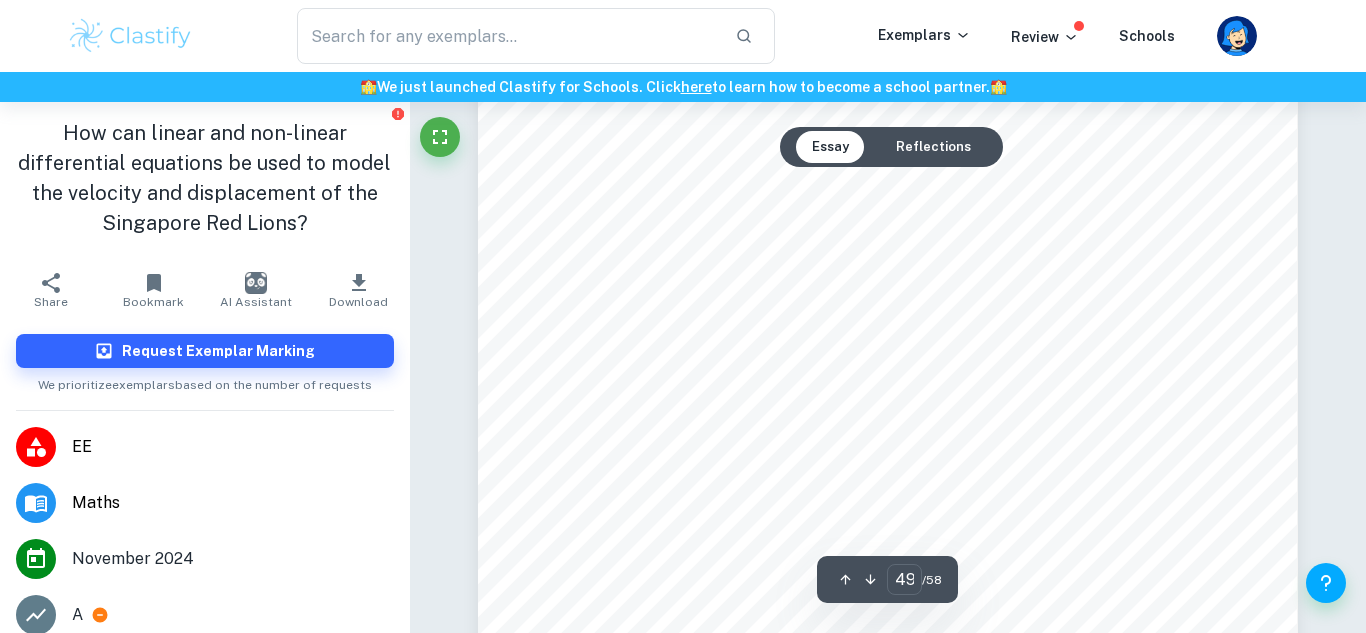 scroll, scrollTop: 56419, scrollLeft: 0, axis: vertical 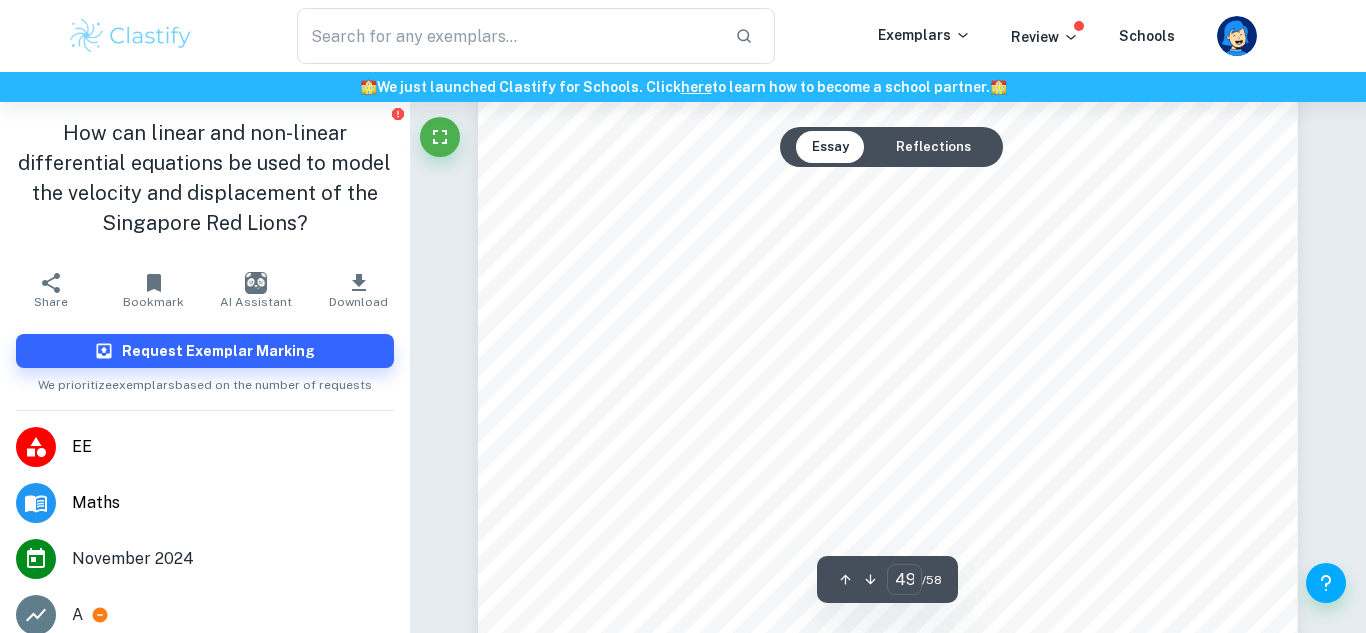 click on "Page 45 of 51 Figure 18: Graph showing the deviation between N(t) and the 287 data points obtained through the RK4 Method These deviations primarily occur in the first second of the second segment of motion. Thereafter,   N(ÿ)   converges with the data points obtained from the RK4 Method. Still, during the first second, this deviation may result in as much as a 0.1 ms -1   between N(ÿ)   and the data points. The only way this error can be eliminated using the [PERSON_NAME] Polynomial method is by using all 287 points. However, this would result in a 286-term polynomial, which is unideal as high-order [PERSON_NAME] Polynomials fluctuate significantly between points, leading to inaccurate approximations between the points being interpolated. 48   An alternative solution to this issue will be discussed in 12.4. 48   [PERSON_NAME].   n.d.   Interpolation   methods.   Accessed   [DATE].   [URL] [DOMAIN_NAME][GEOGRAPHIC_DATA][URL] Velocity / ms" at bounding box center [888, 278] 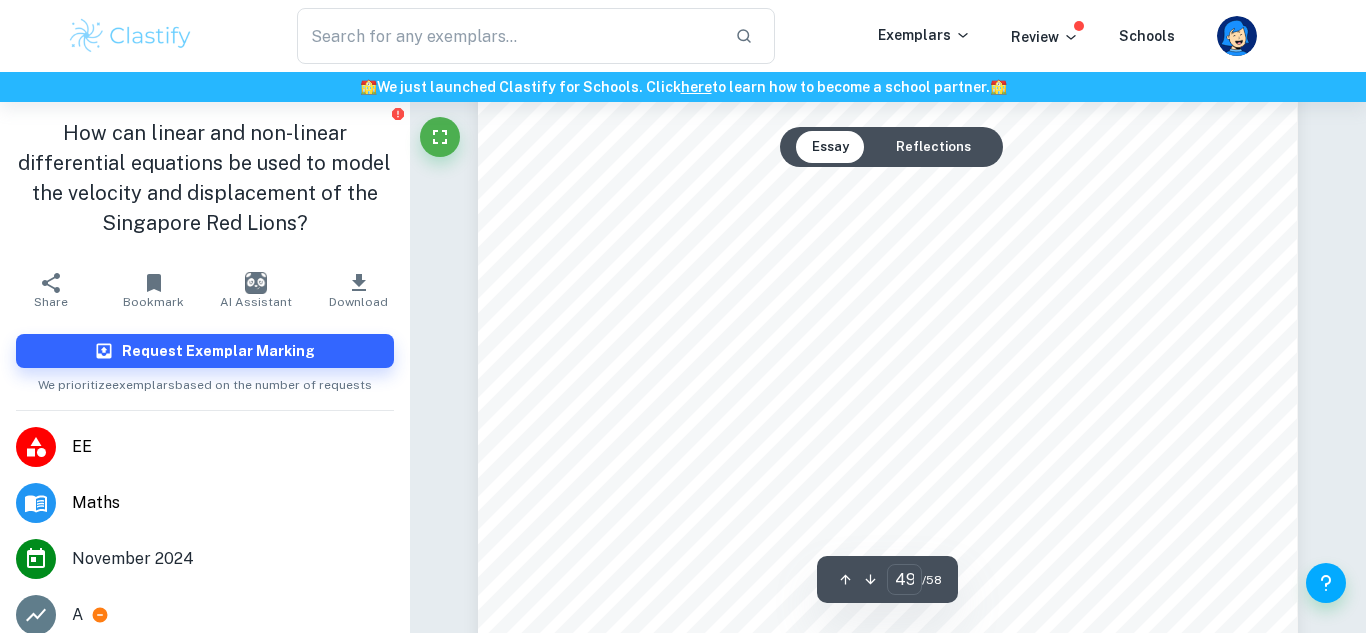 click on "Page 45 of 51 Figure 18: Graph showing the deviation between N(t) and the 287 data points obtained through the RK4 Method These deviations primarily occur in the first second of the second segment of motion. Thereafter,   N(ÿ)   converges with the data points obtained from the RK4 Method. Still, during the first second, this deviation may result in as much as a 0.1 ms -1   between N(ÿ)   and the data points. The only way this error can be eliminated using the [PERSON_NAME] Polynomial method is by using all 287 points. However, this would result in a 286-term polynomial, which is unideal as high-order [PERSON_NAME] Polynomials fluctuate significantly between points, leading to inaccurate approximations between the points being interpolated. 48   An alternative solution to this issue will be discussed in 12.4. 48   [PERSON_NAME].   n.d.   Interpolation   methods.   Accessed   [DATE].   [URL] [DOMAIN_NAME][GEOGRAPHIC_DATA][URL] Velocity / ms" at bounding box center (888, 265) 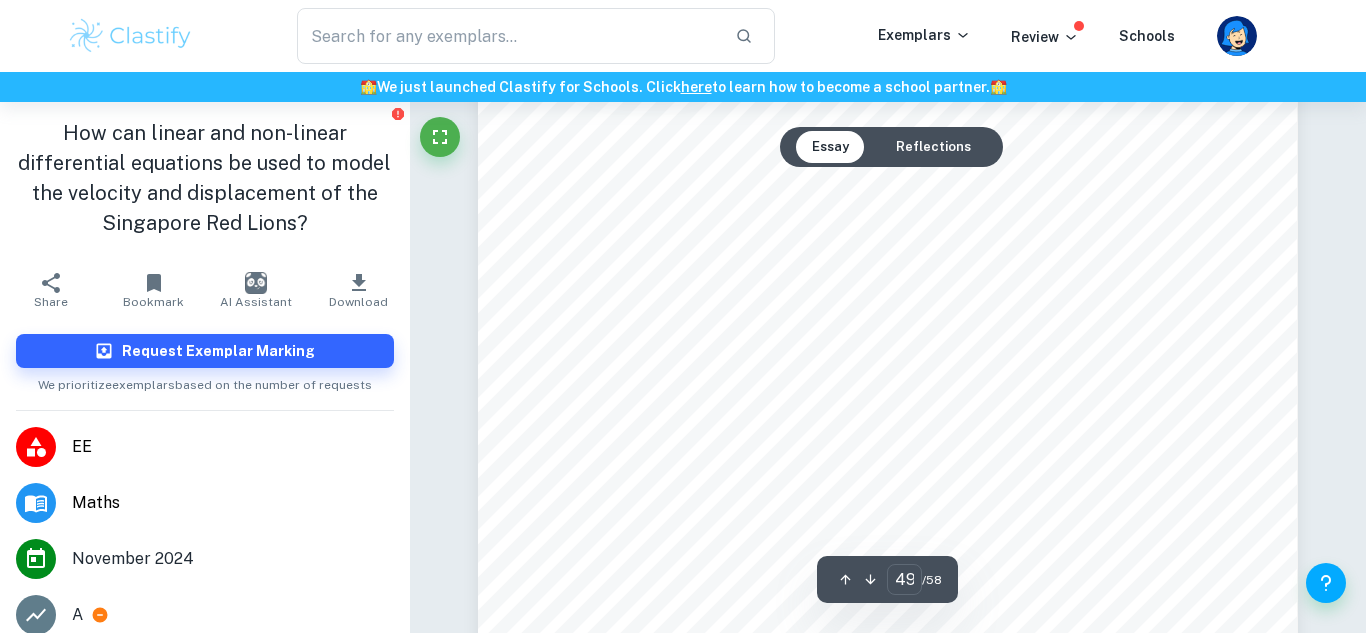 click on "converges with the data points obtained from the RK4 Method. Still," at bounding box center (947, 297) 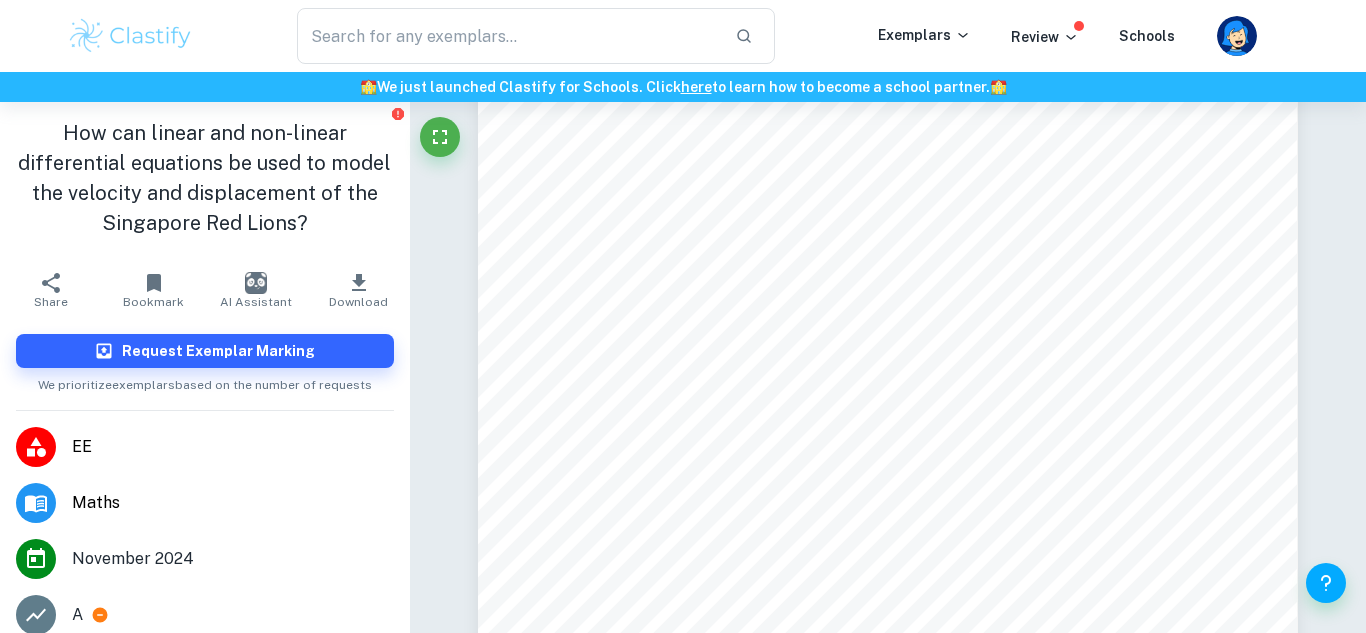 click on "These deviations primarily occur in the first second of the second segment of motion." at bounding box center [886, 259] 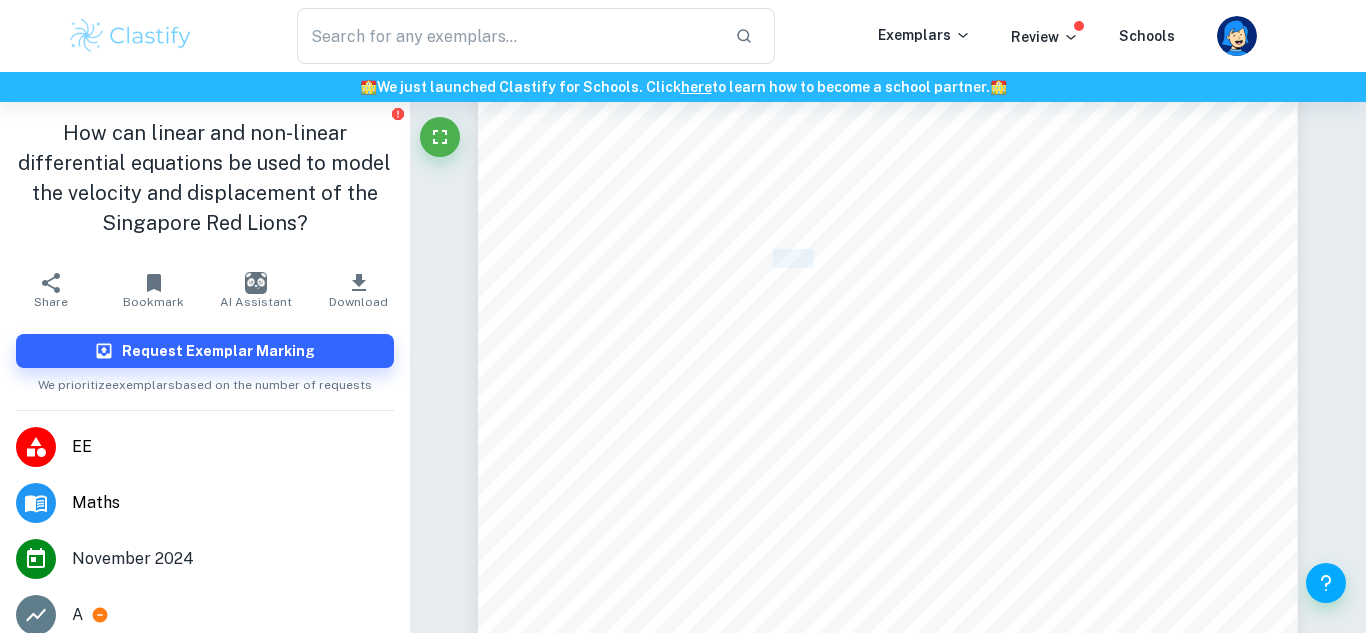 click on "These deviations primarily occur in the first second of the second segment of motion." at bounding box center (886, 259) 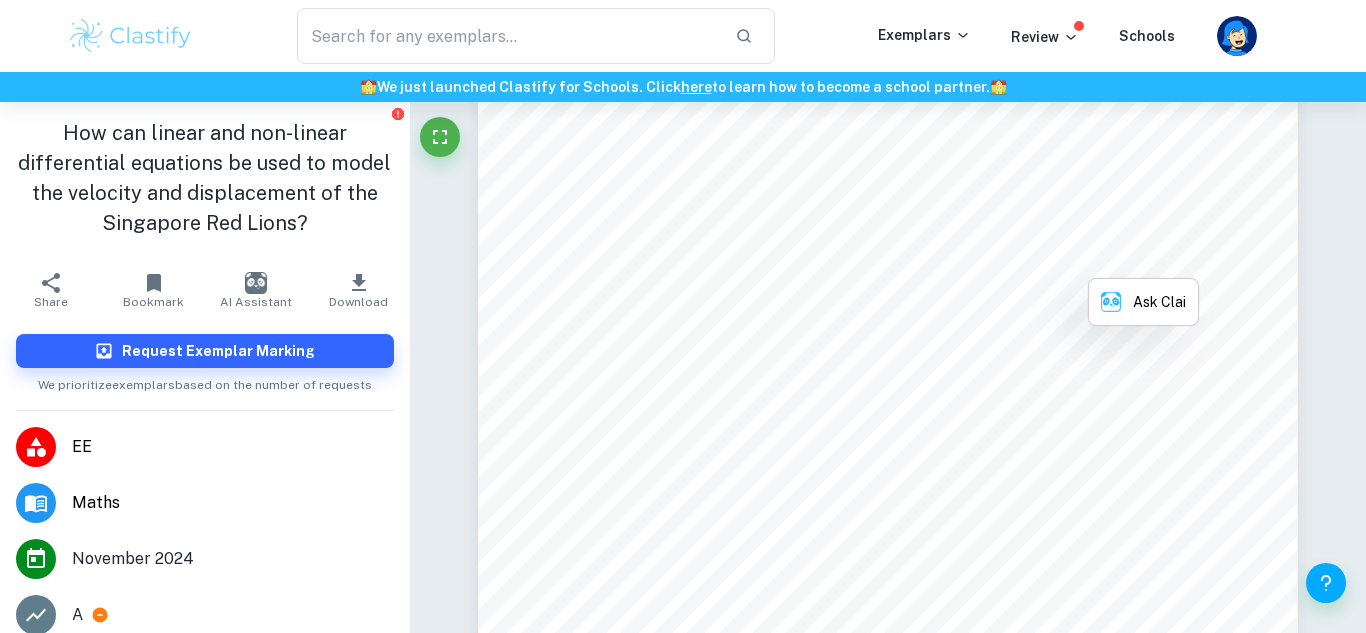 click on "These deviations primarily occur in the first second of the second segment of motion." at bounding box center [886, 259] 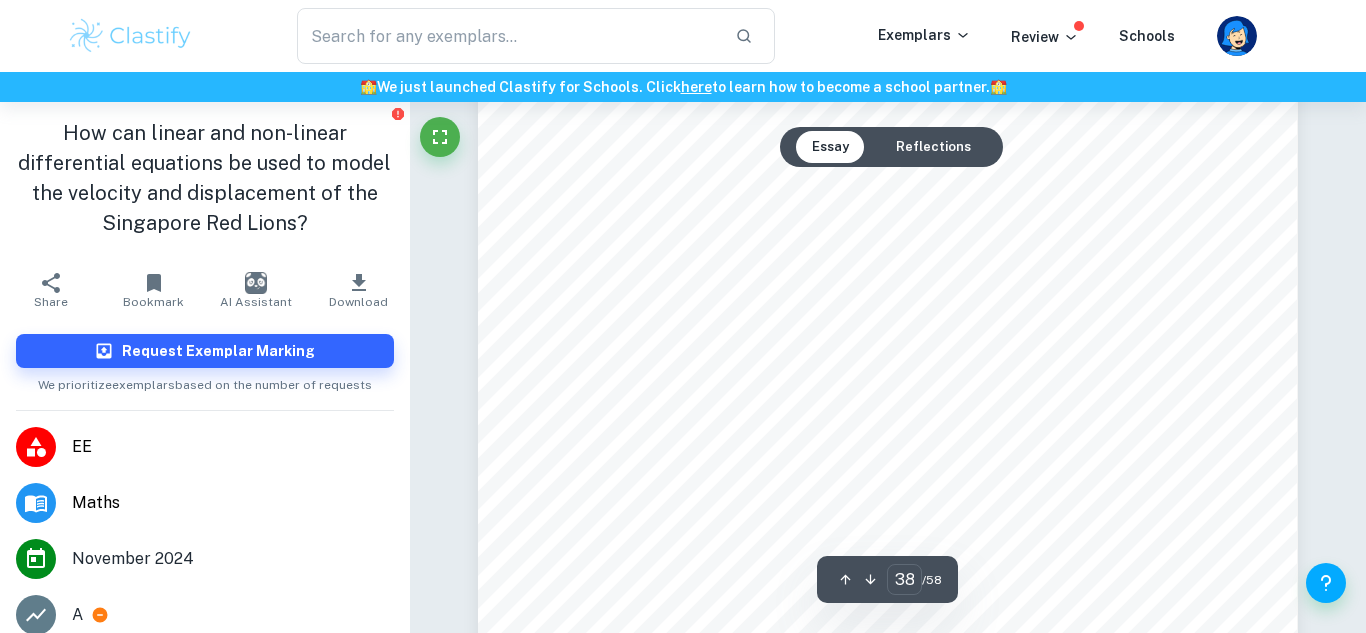 scroll, scrollTop: 42862, scrollLeft: 0, axis: vertical 